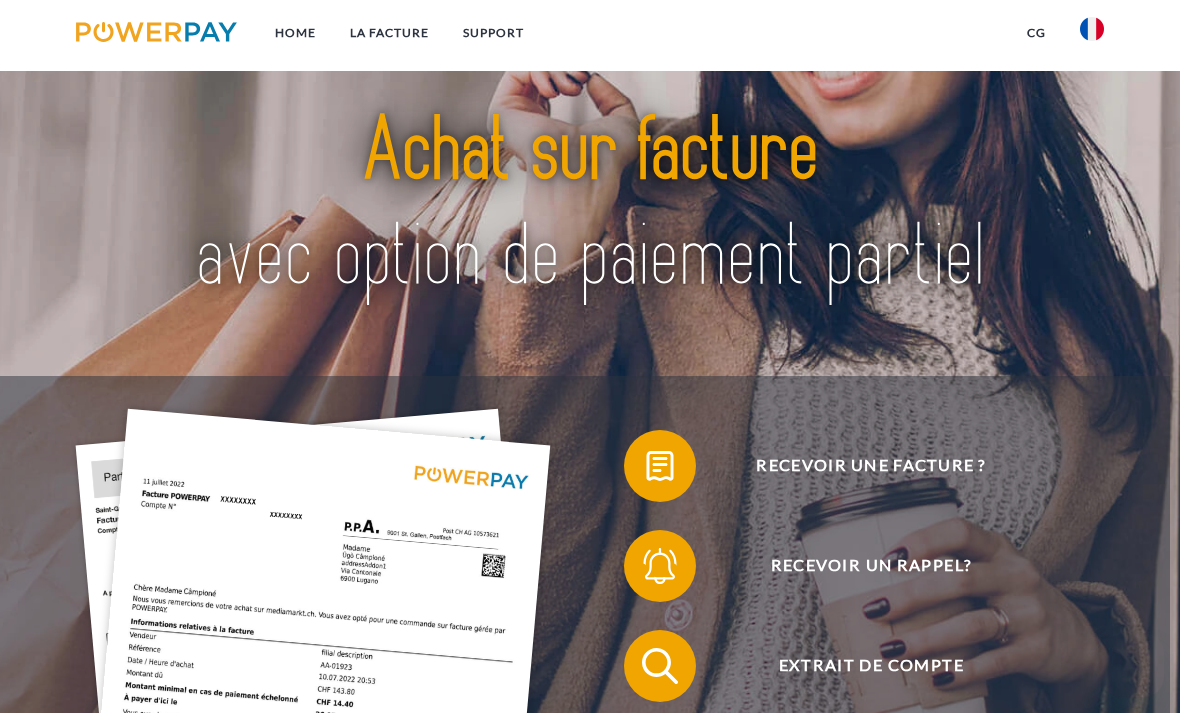 scroll, scrollTop: 2486, scrollLeft: 0, axis: vertical 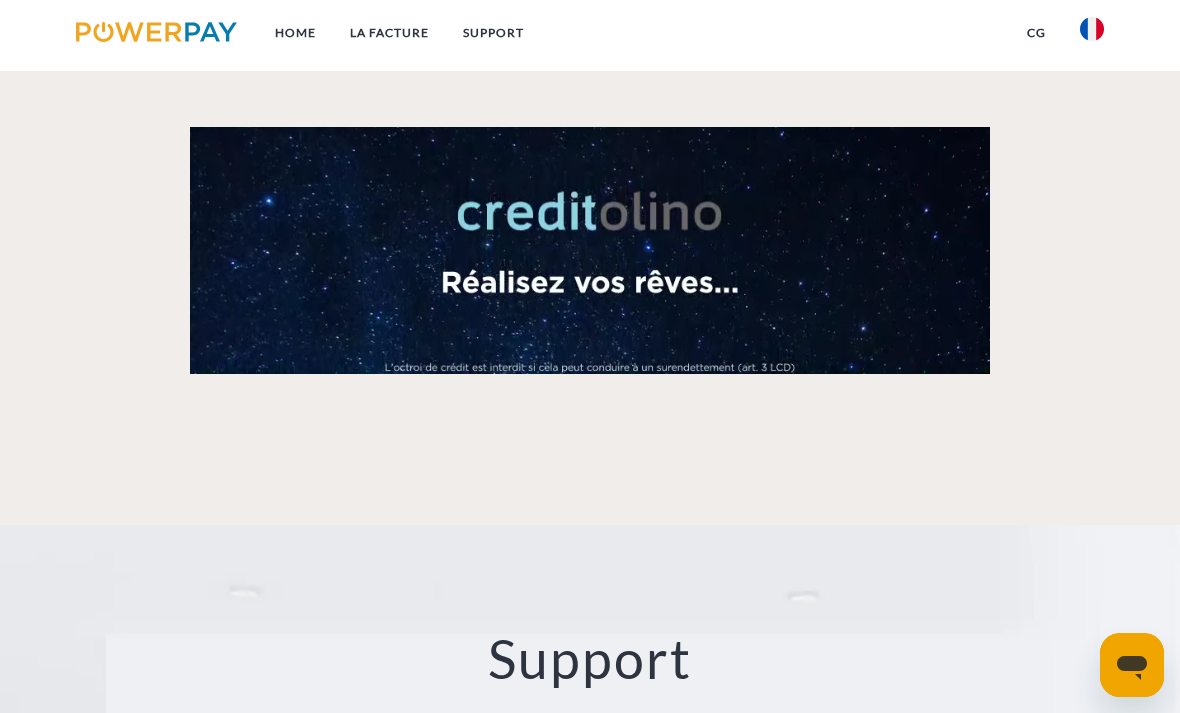 click at bounding box center [1132, 665] 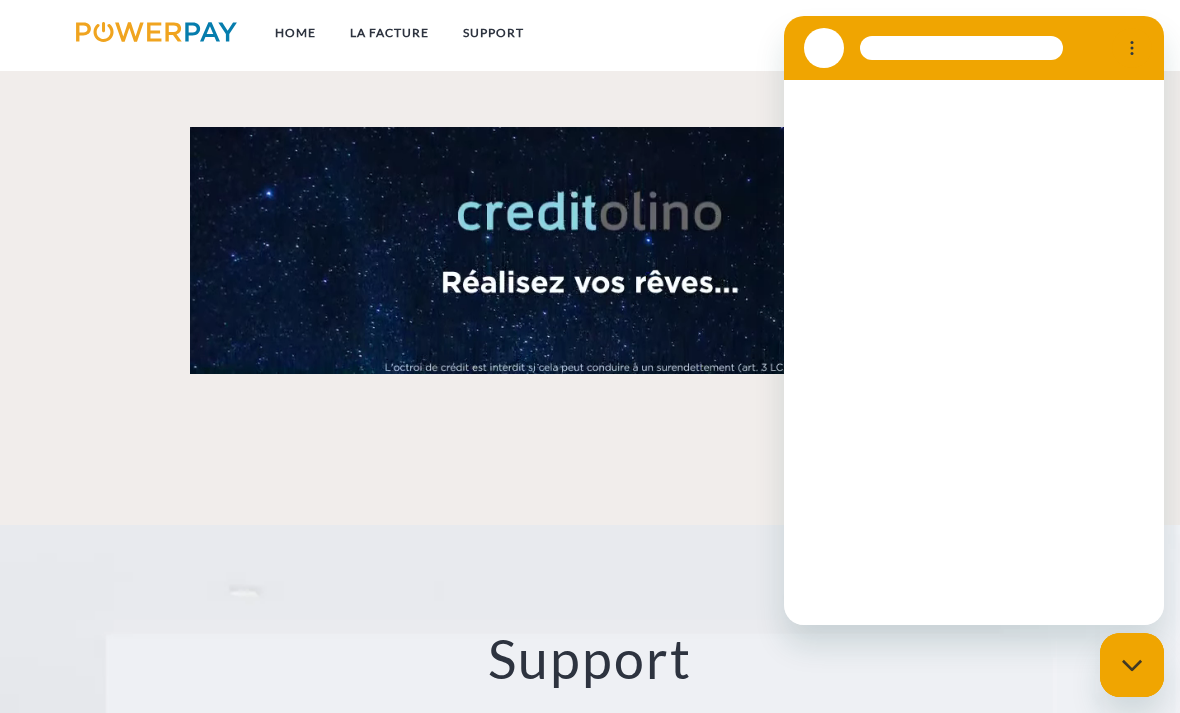 scroll, scrollTop: 0, scrollLeft: 0, axis: both 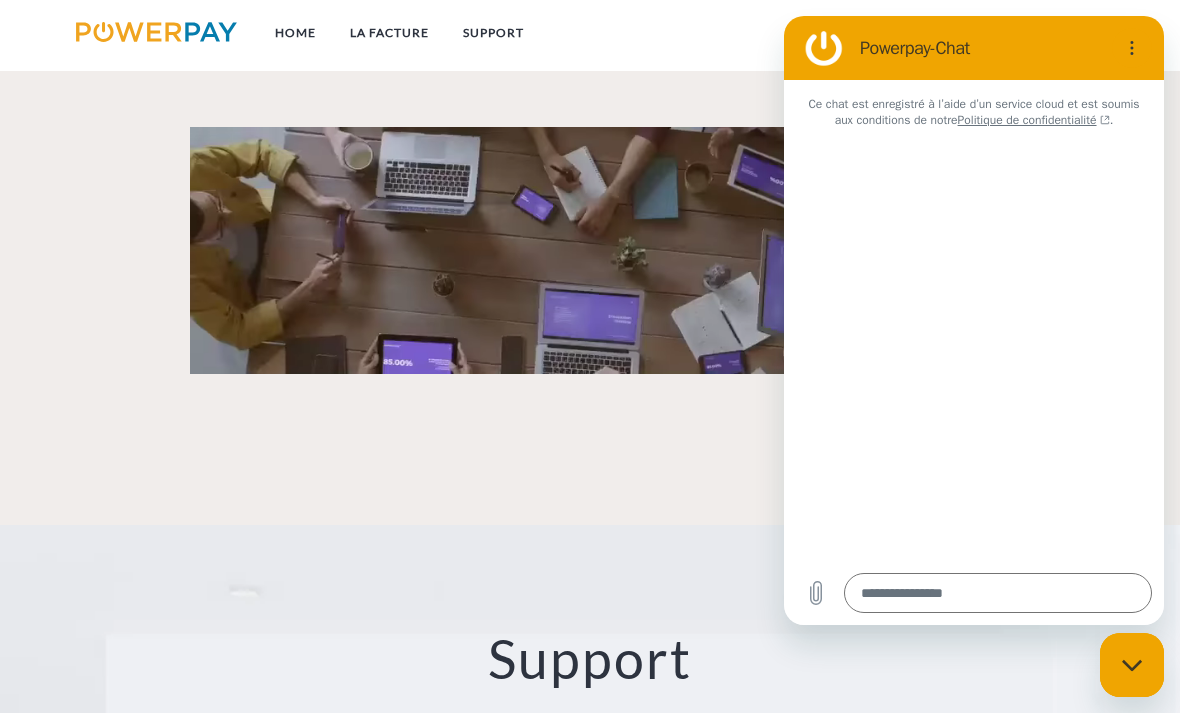 type on "*" 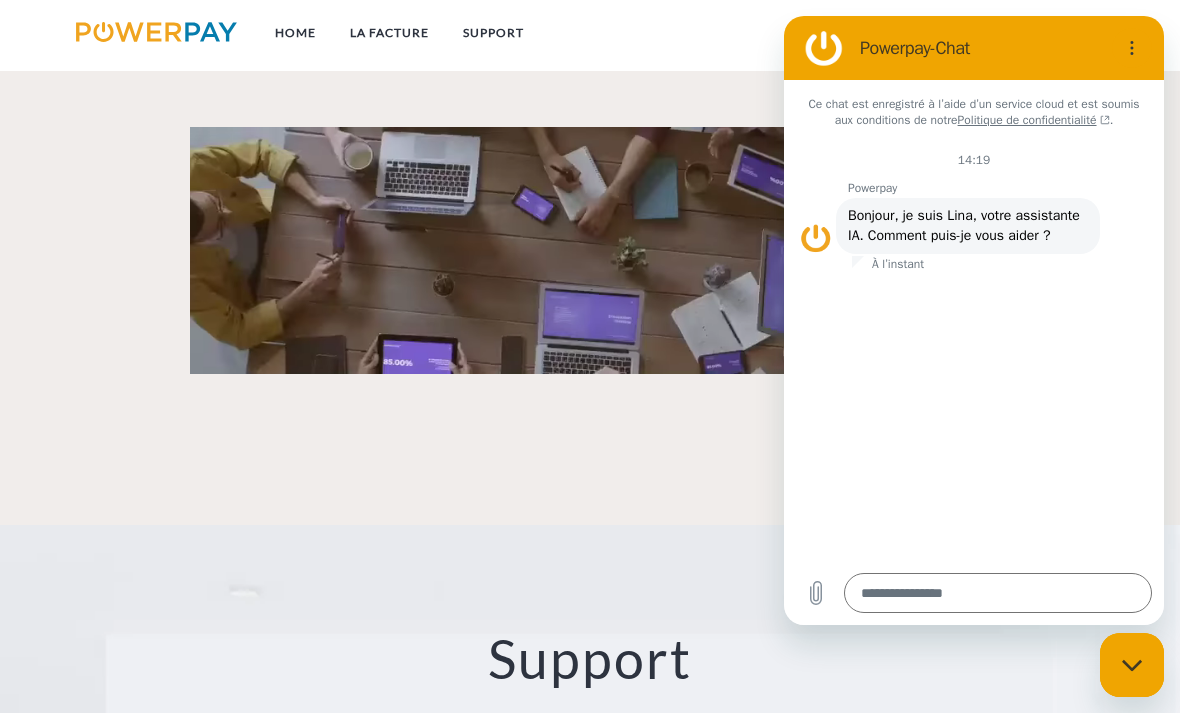 click at bounding box center [998, 593] 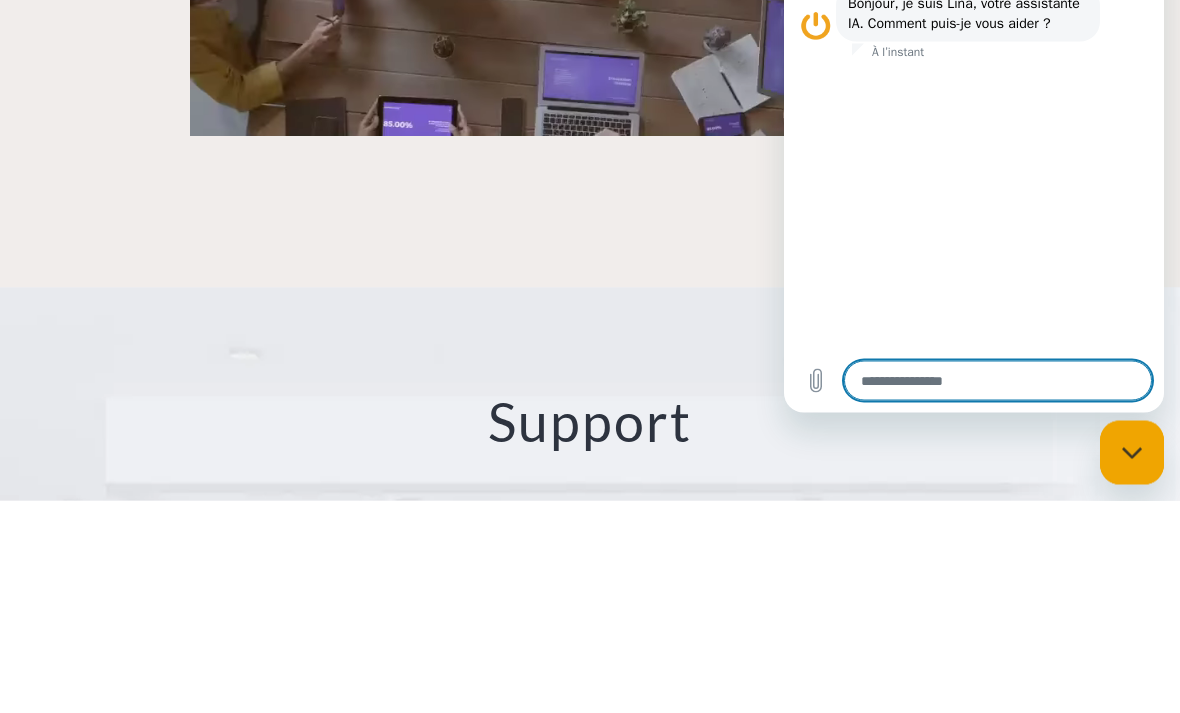 type on "*" 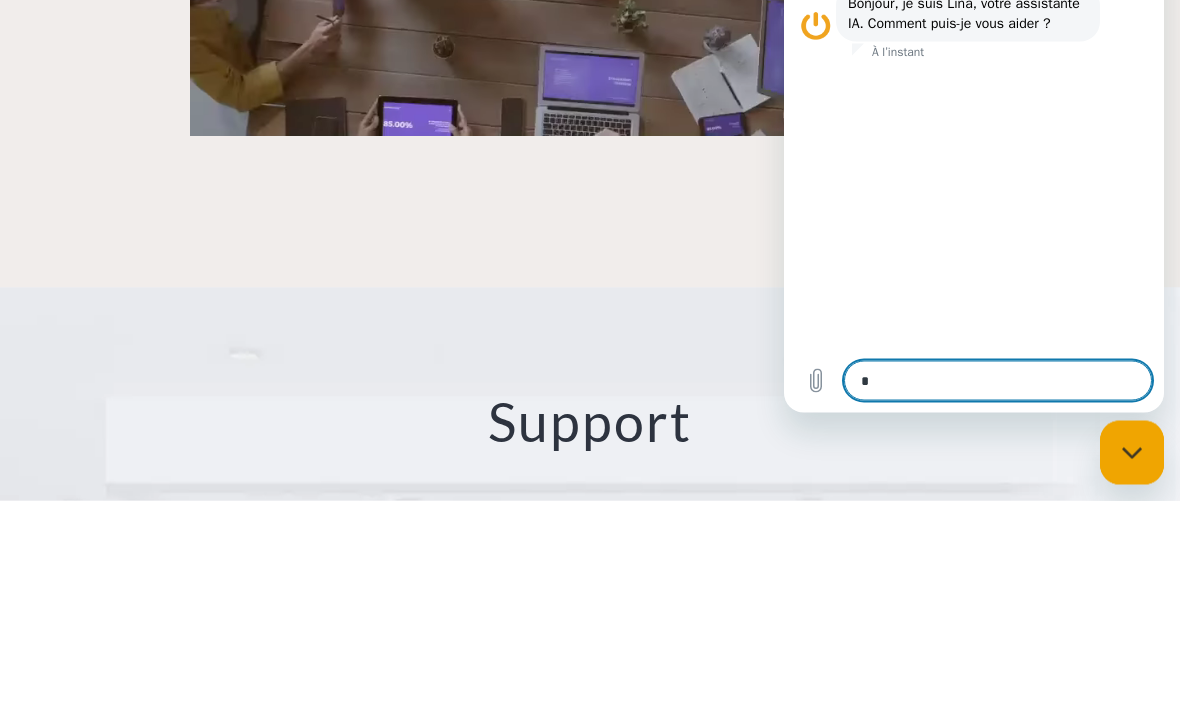 scroll, scrollTop: 2538, scrollLeft: 0, axis: vertical 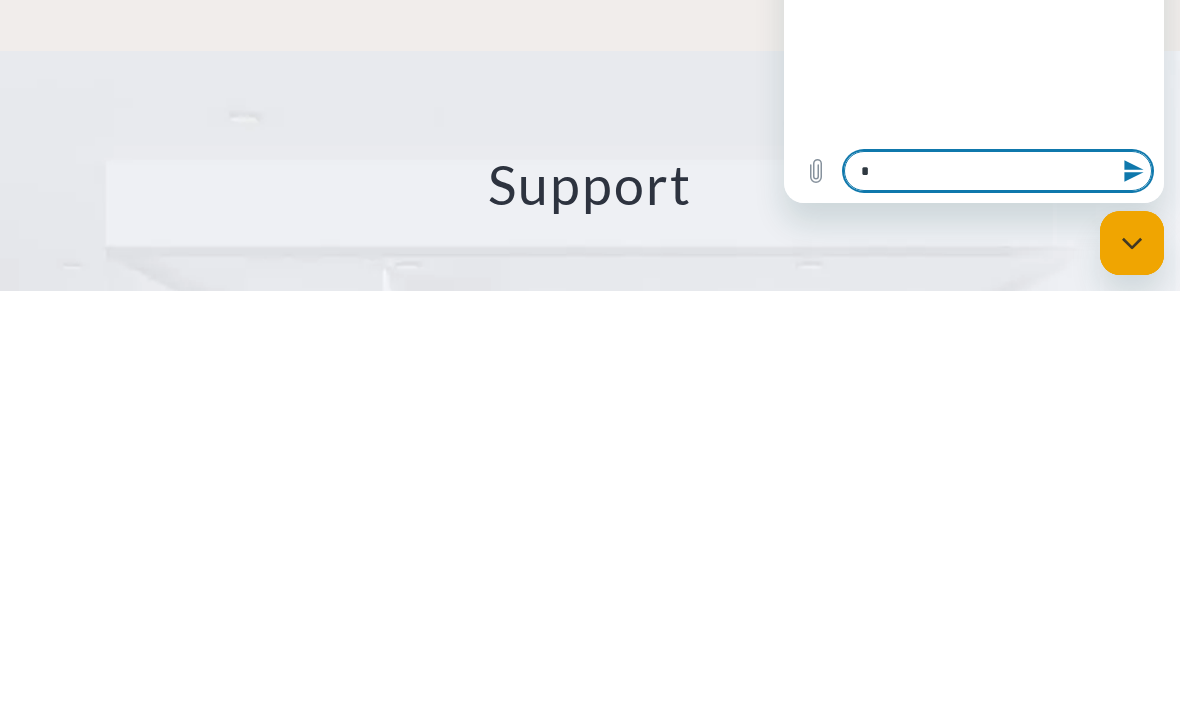 type on "**" 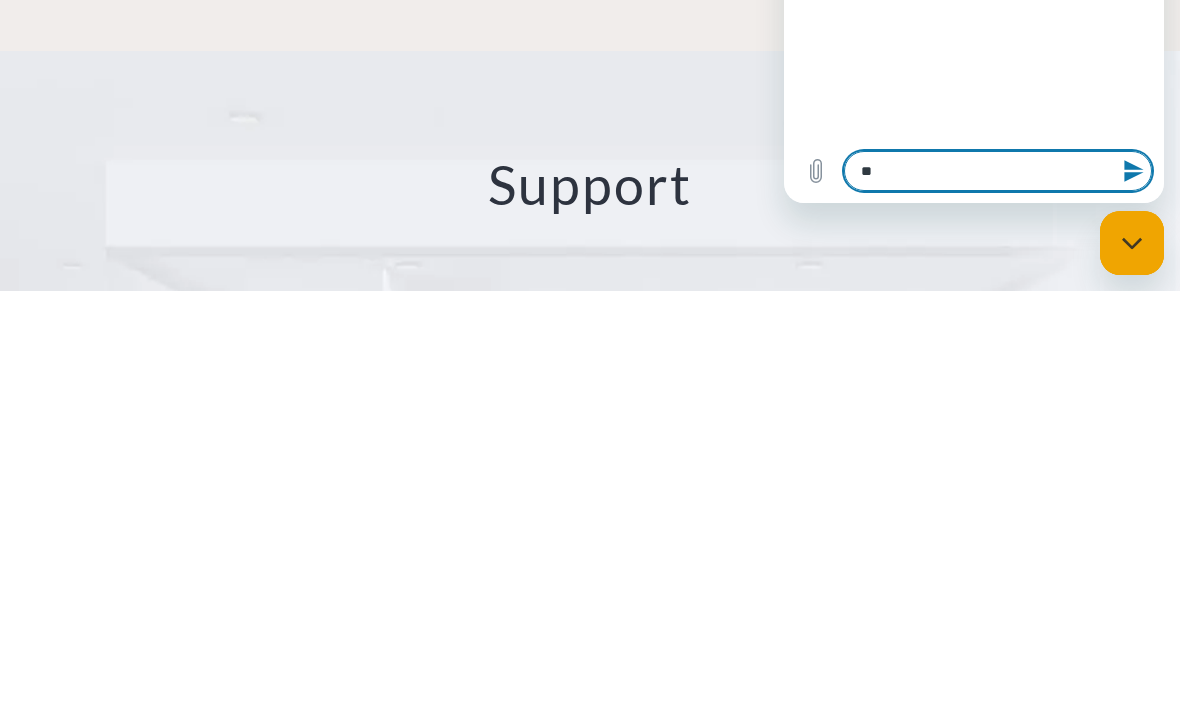 type on "***" 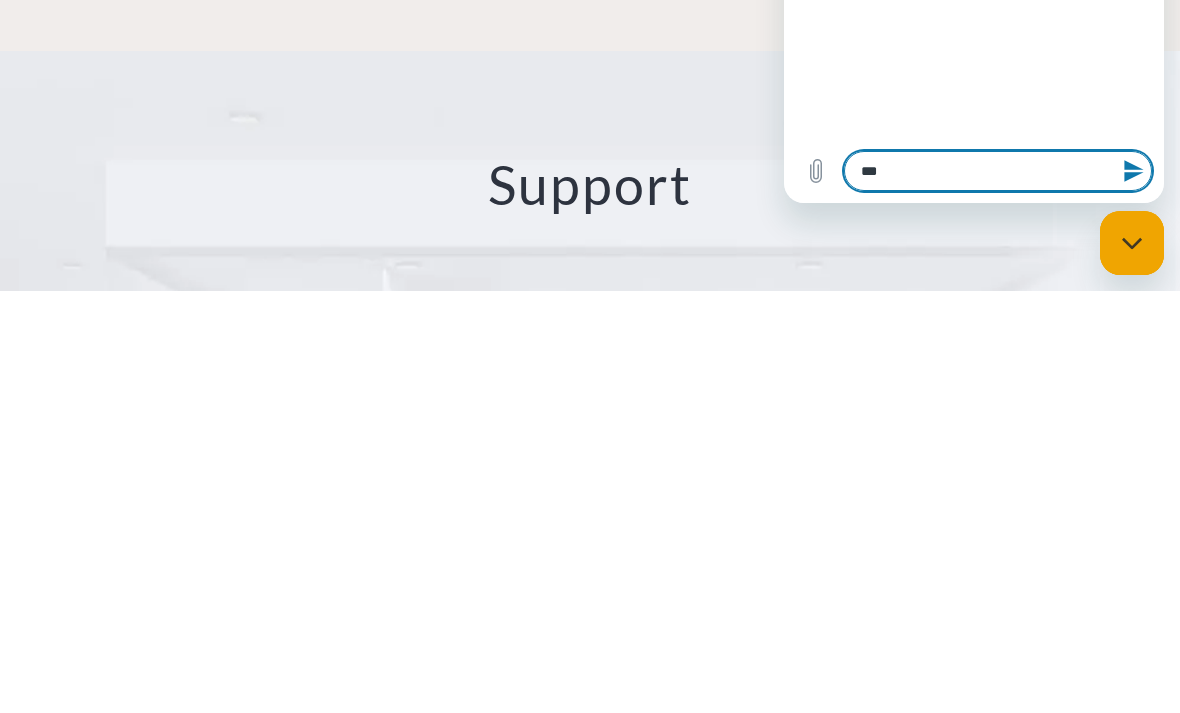 type on "*" 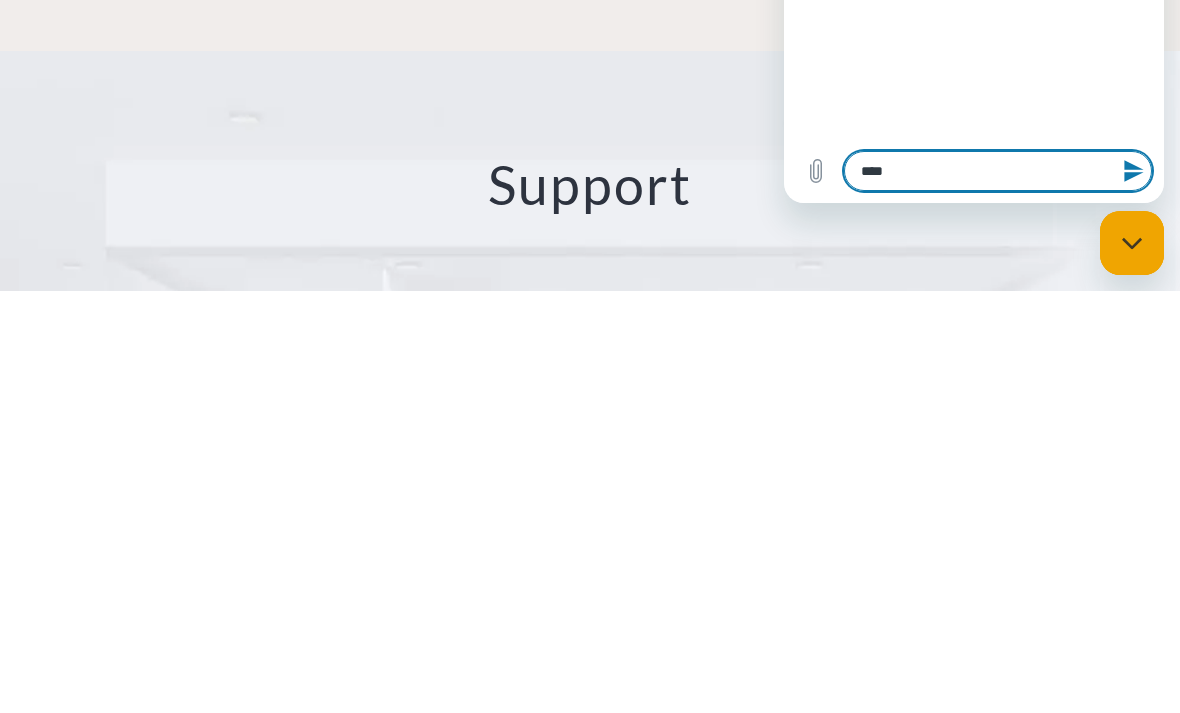 type on "*" 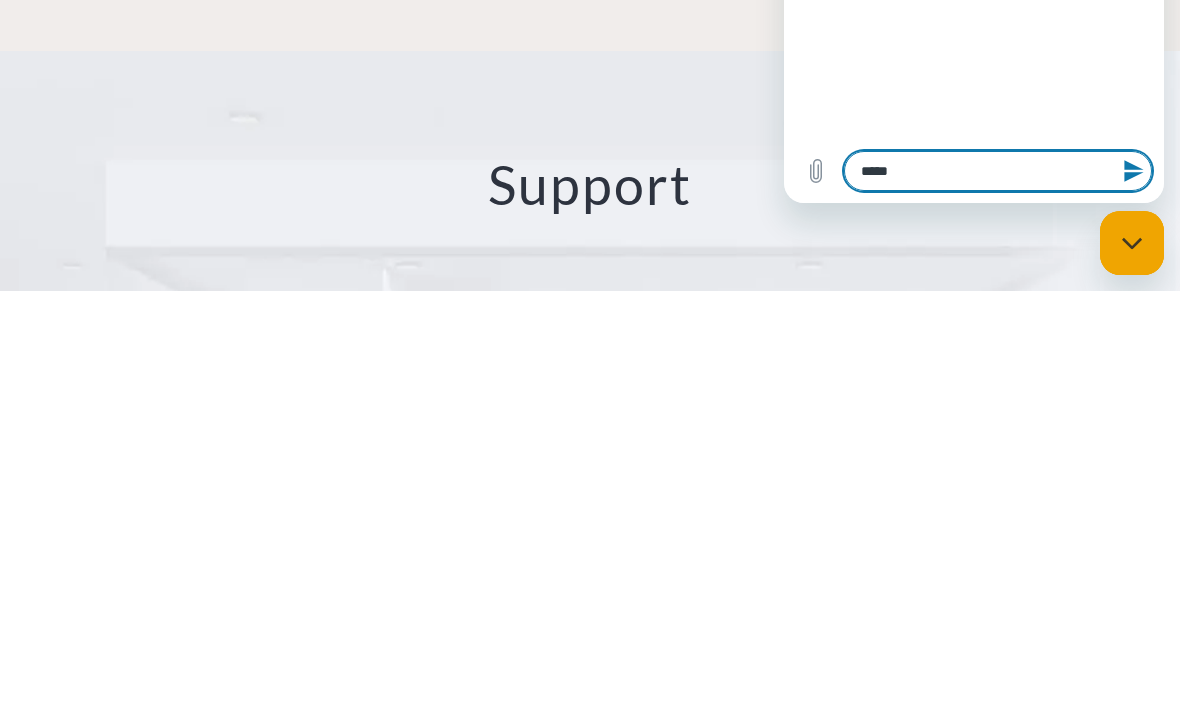 type on "*" 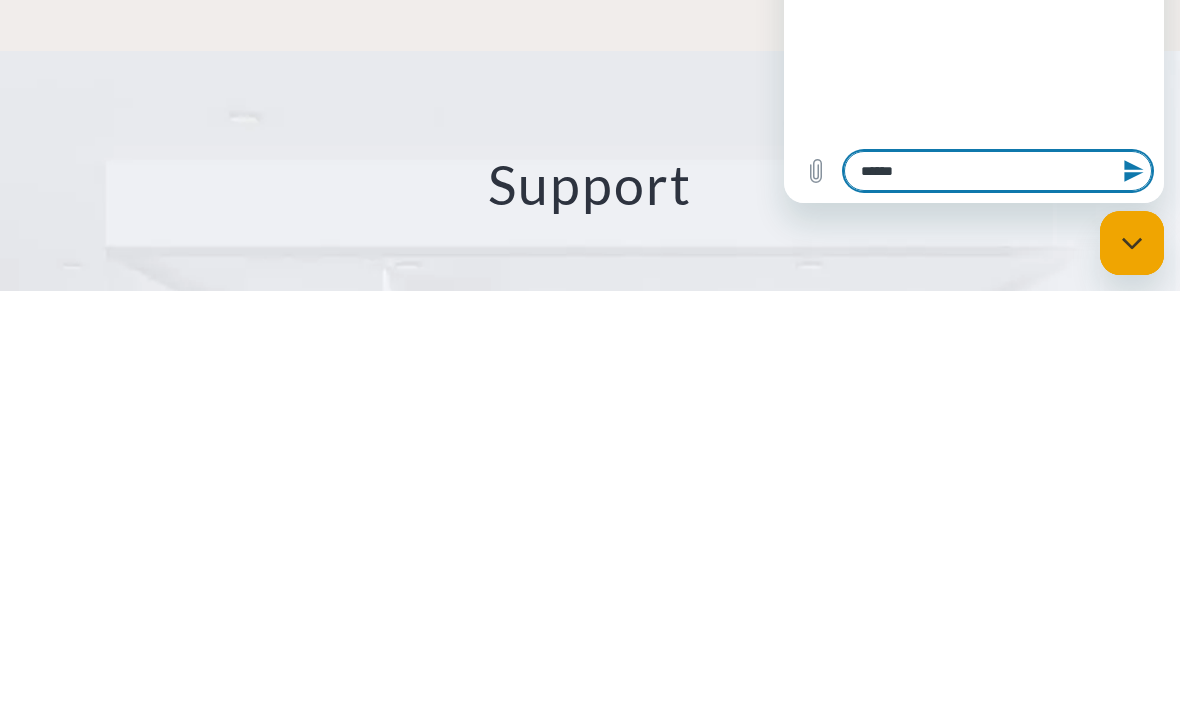 type on "*" 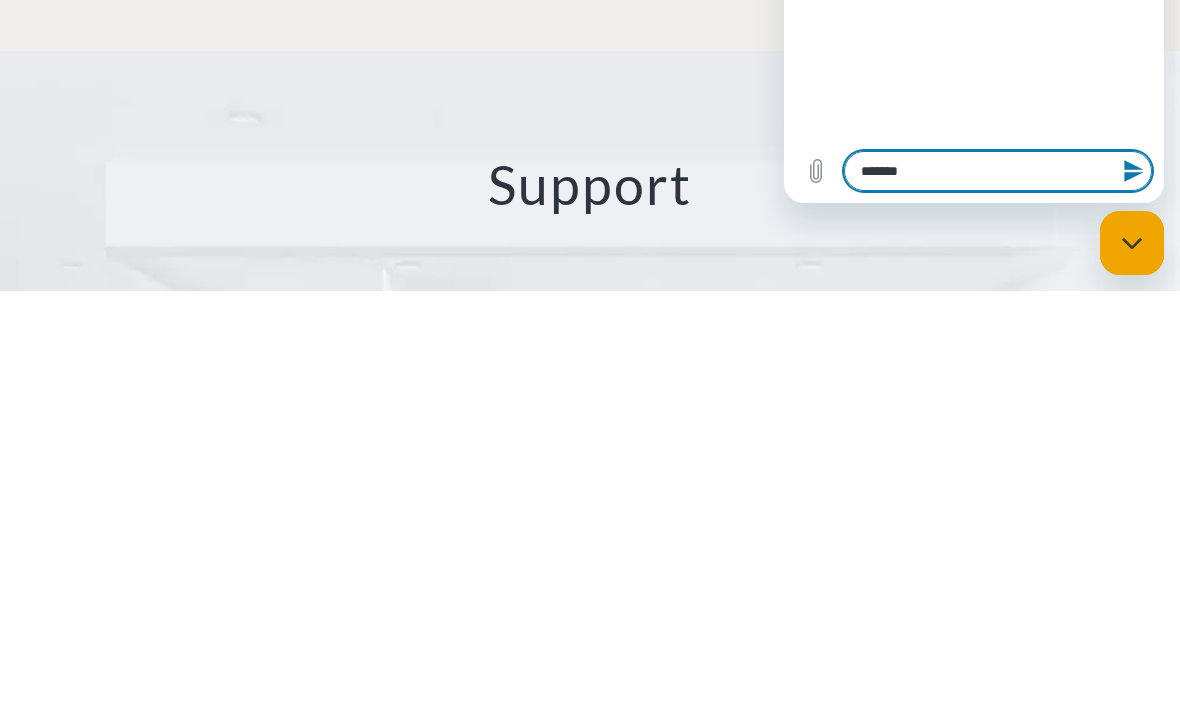 type on "********" 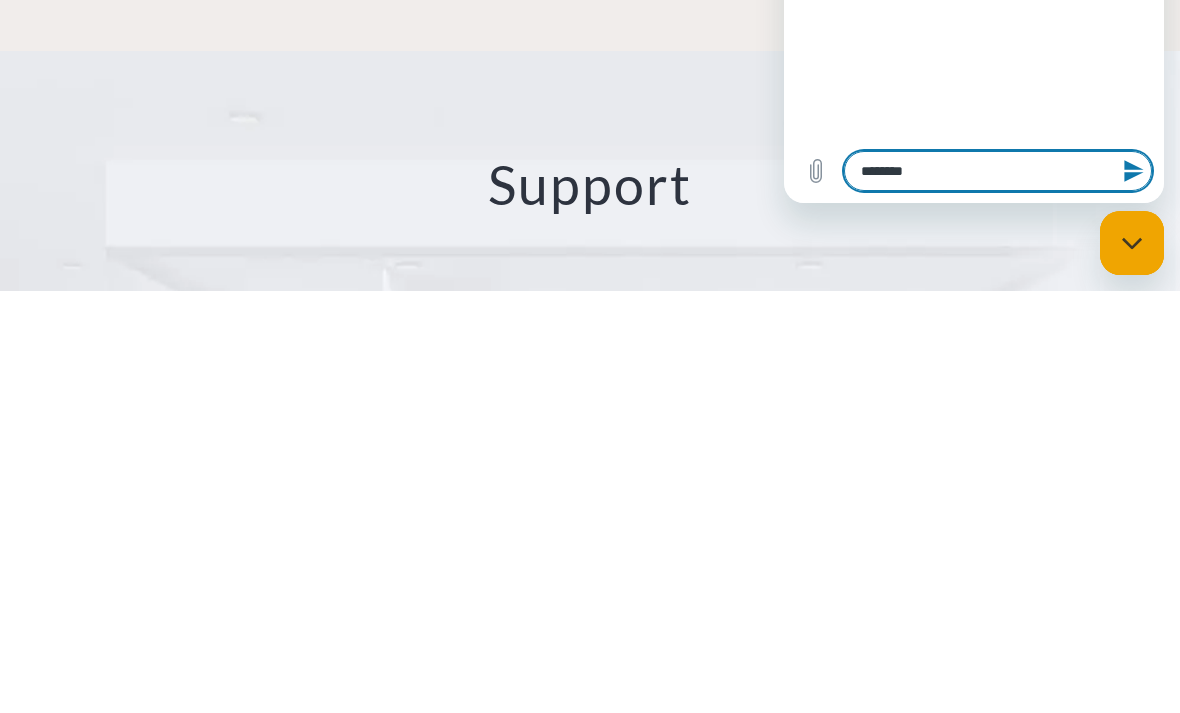 type on "*********" 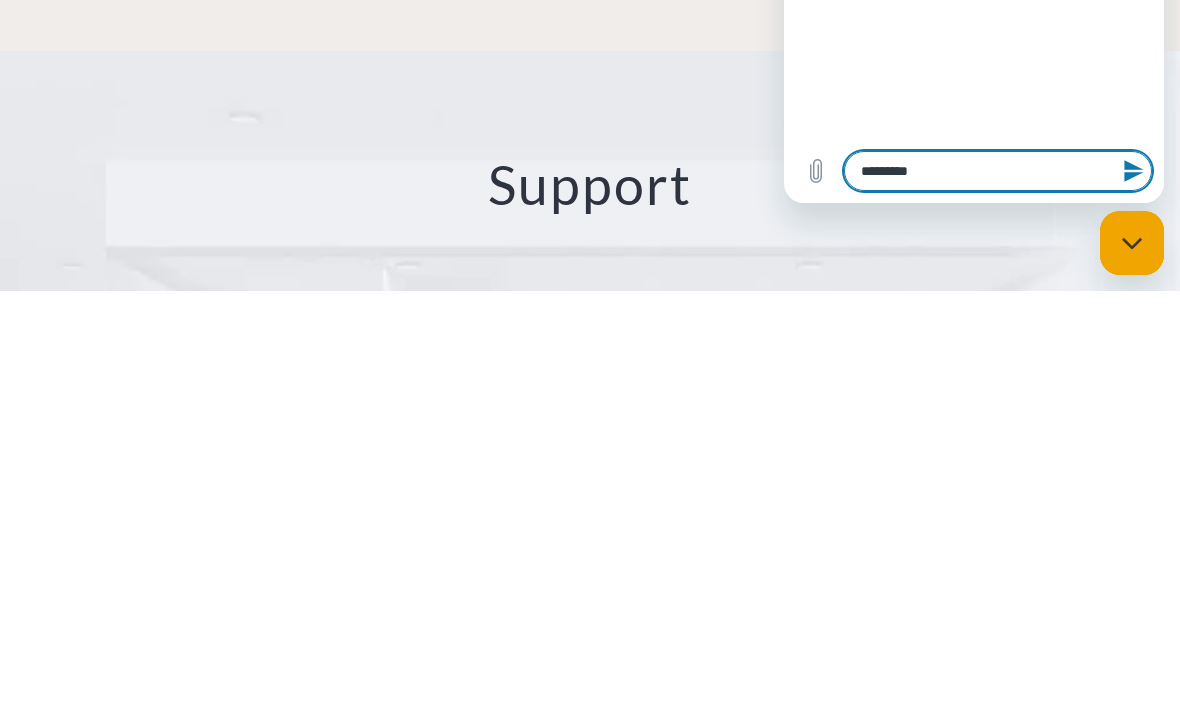 type on "**********" 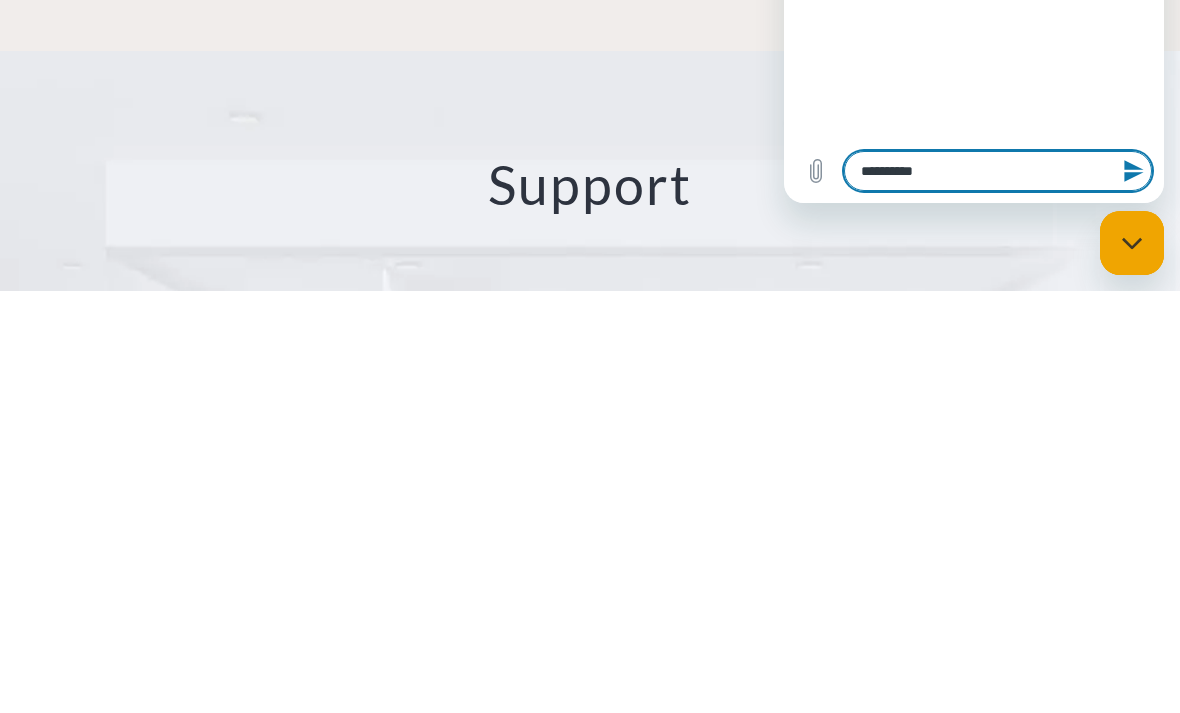 type on "*" 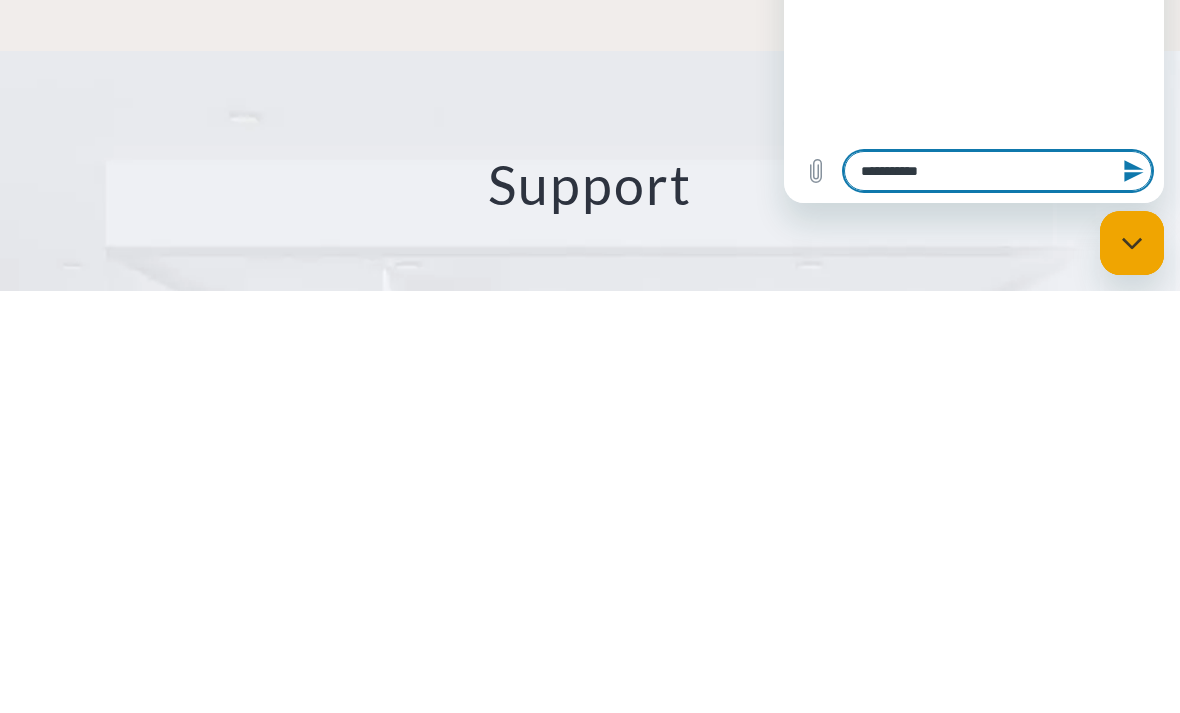 type on "**********" 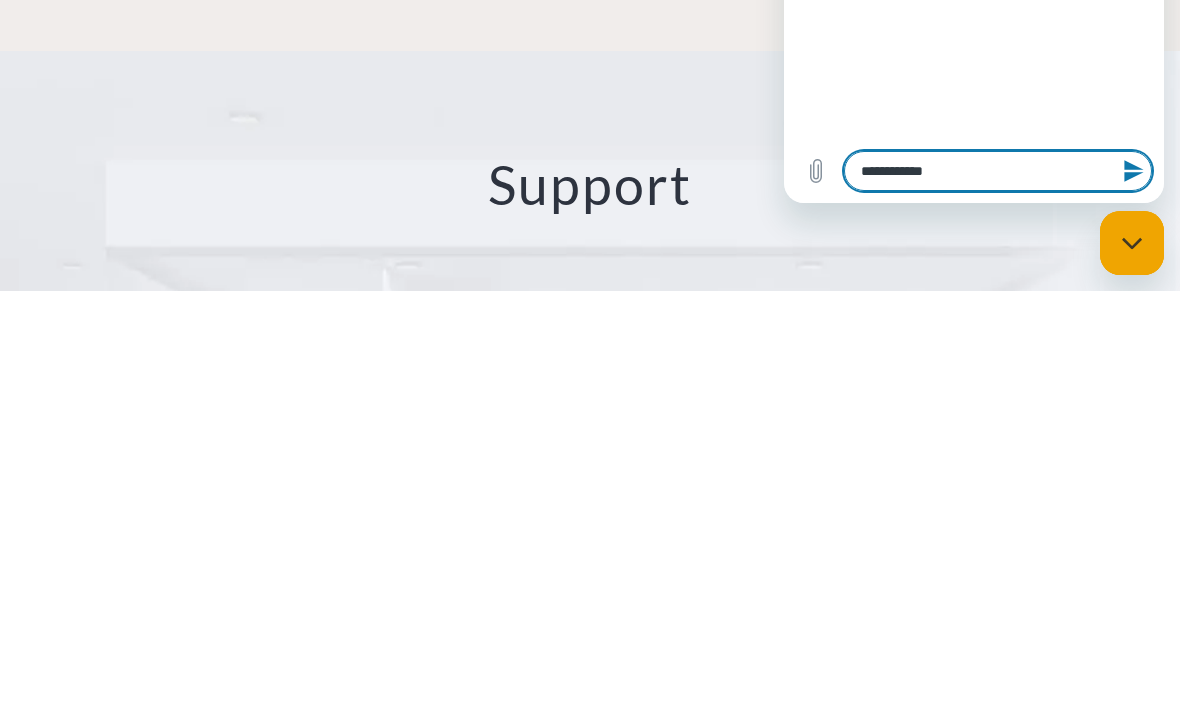 type on "*" 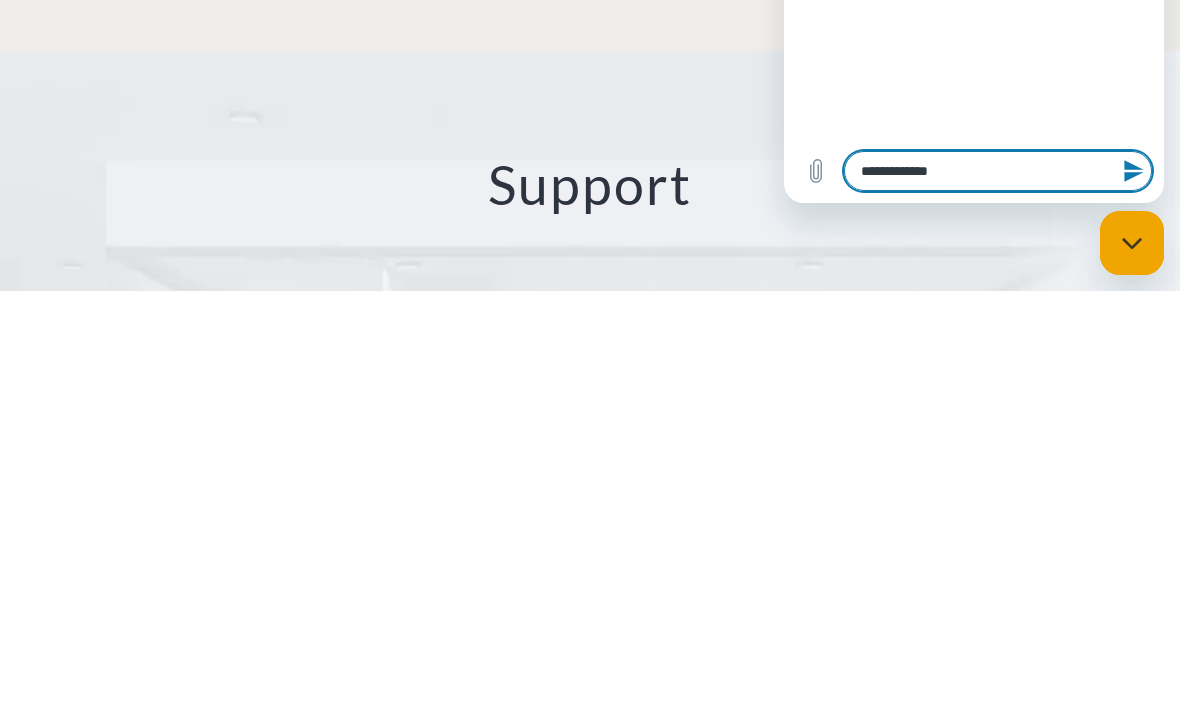 type on "*" 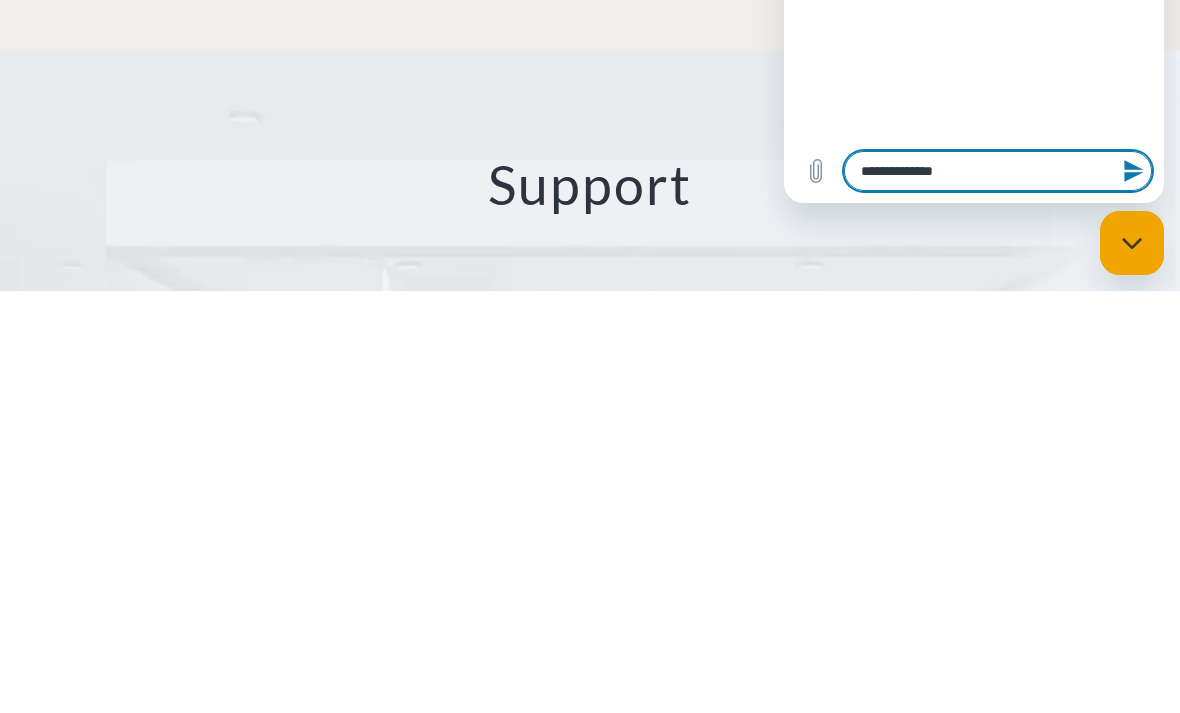 type on "*" 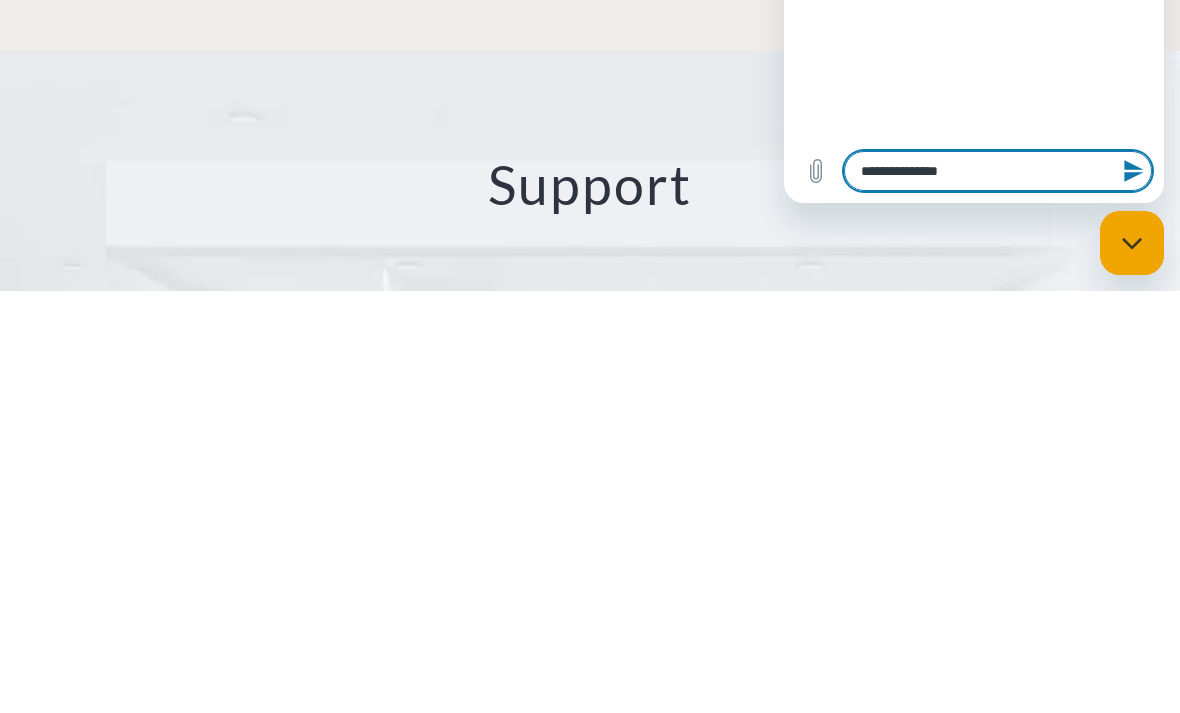 type on "*" 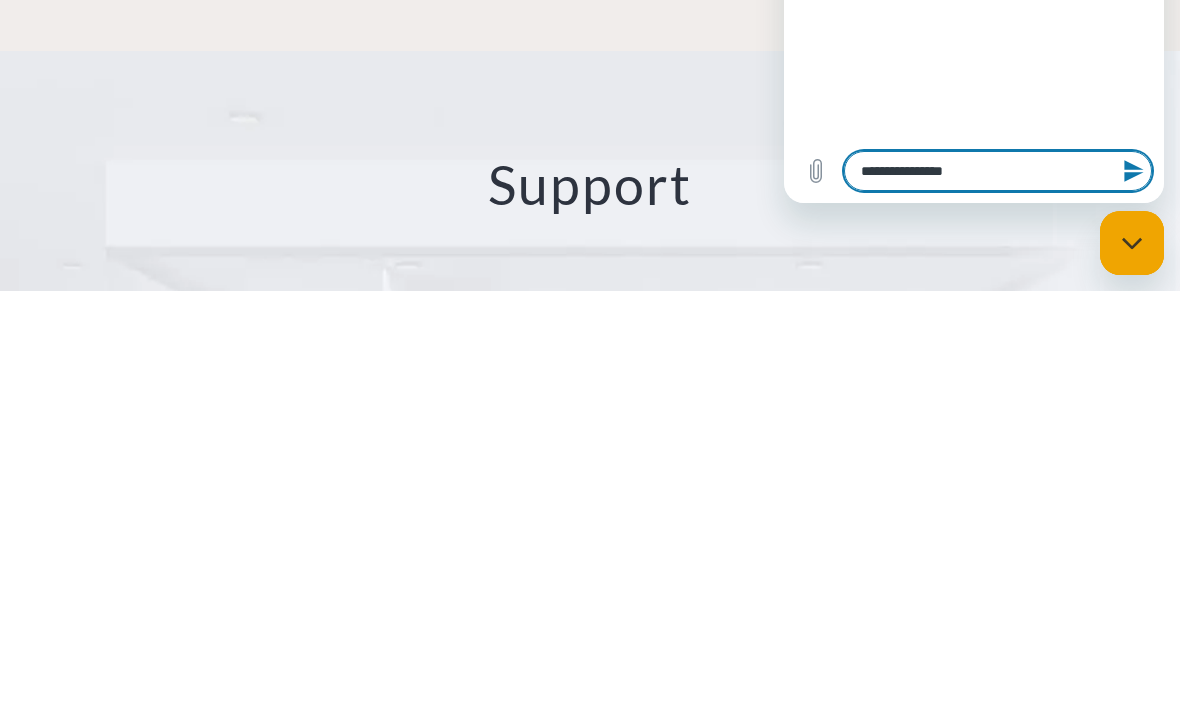 type on "*" 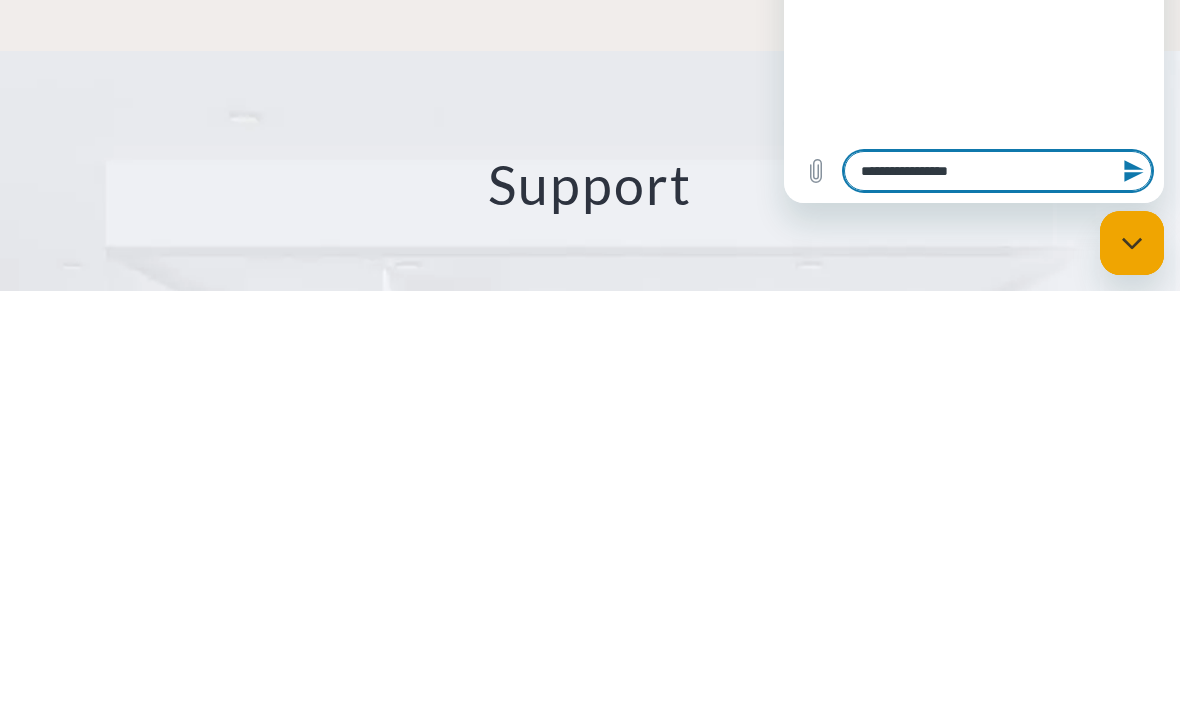 type on "*" 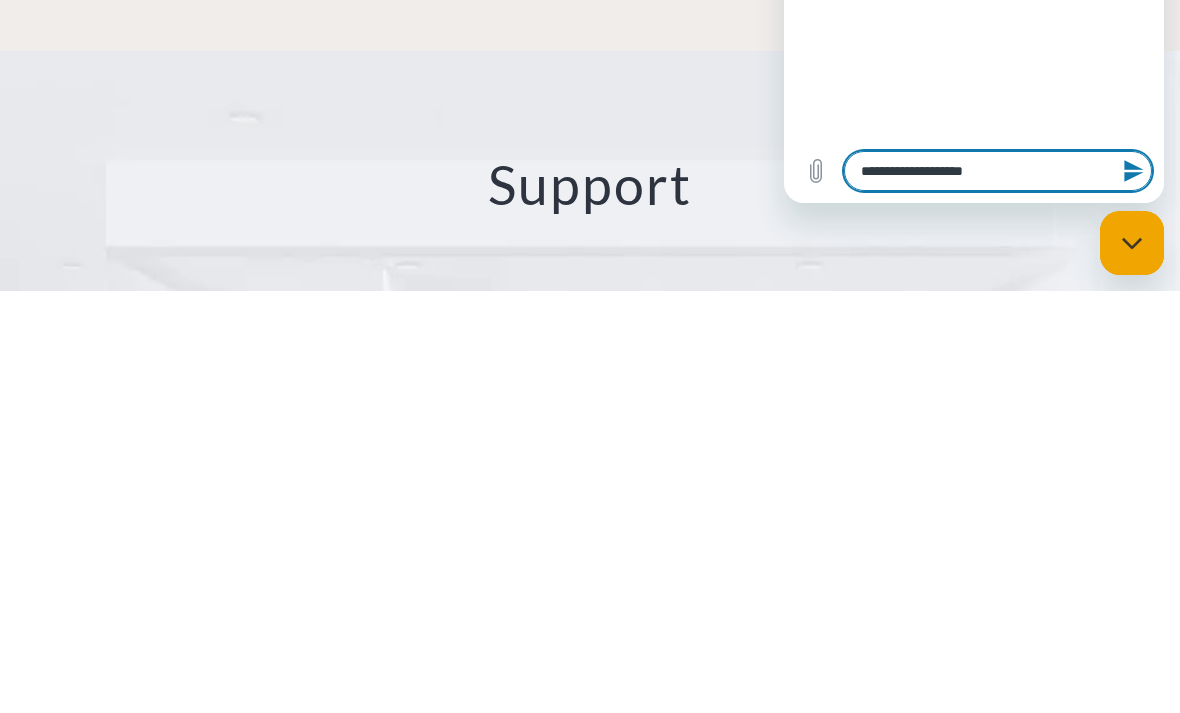type on "**********" 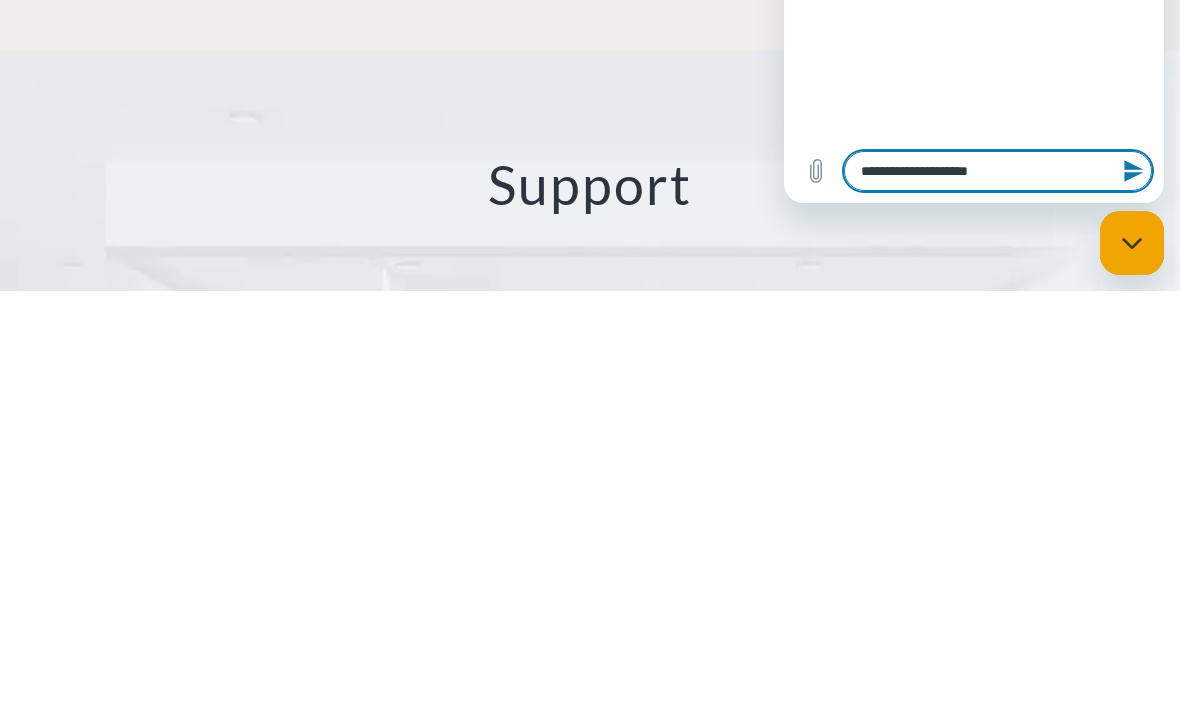 type on "**********" 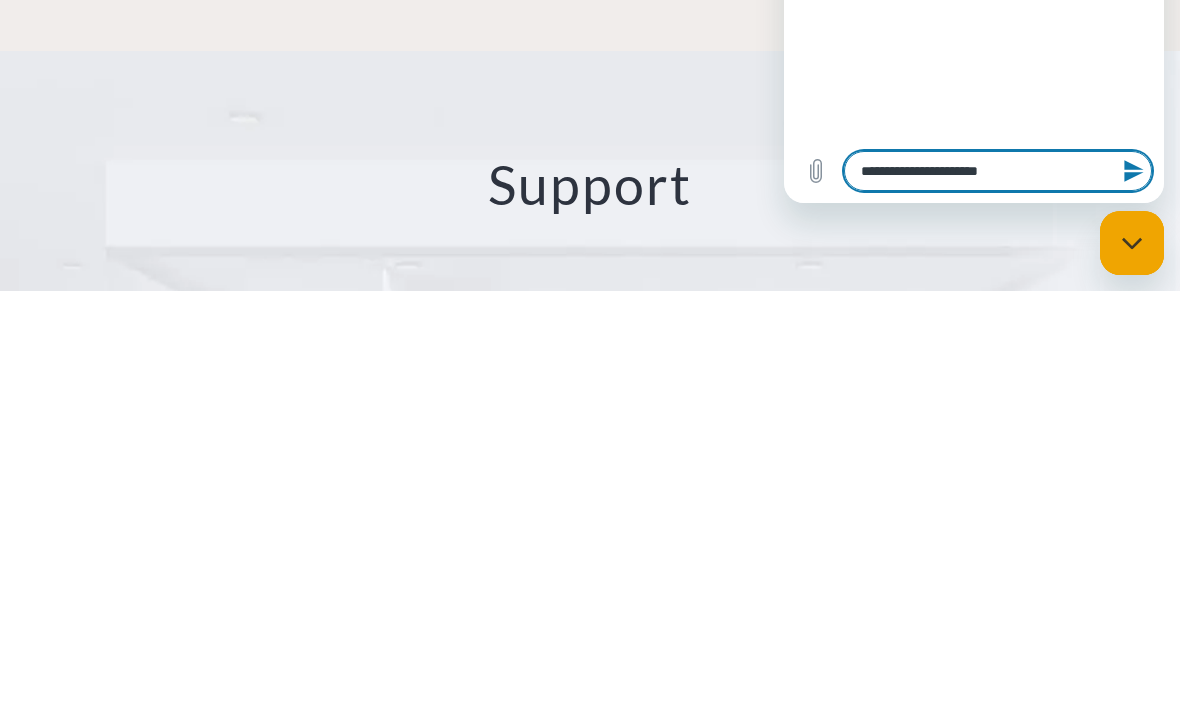 type on "**********" 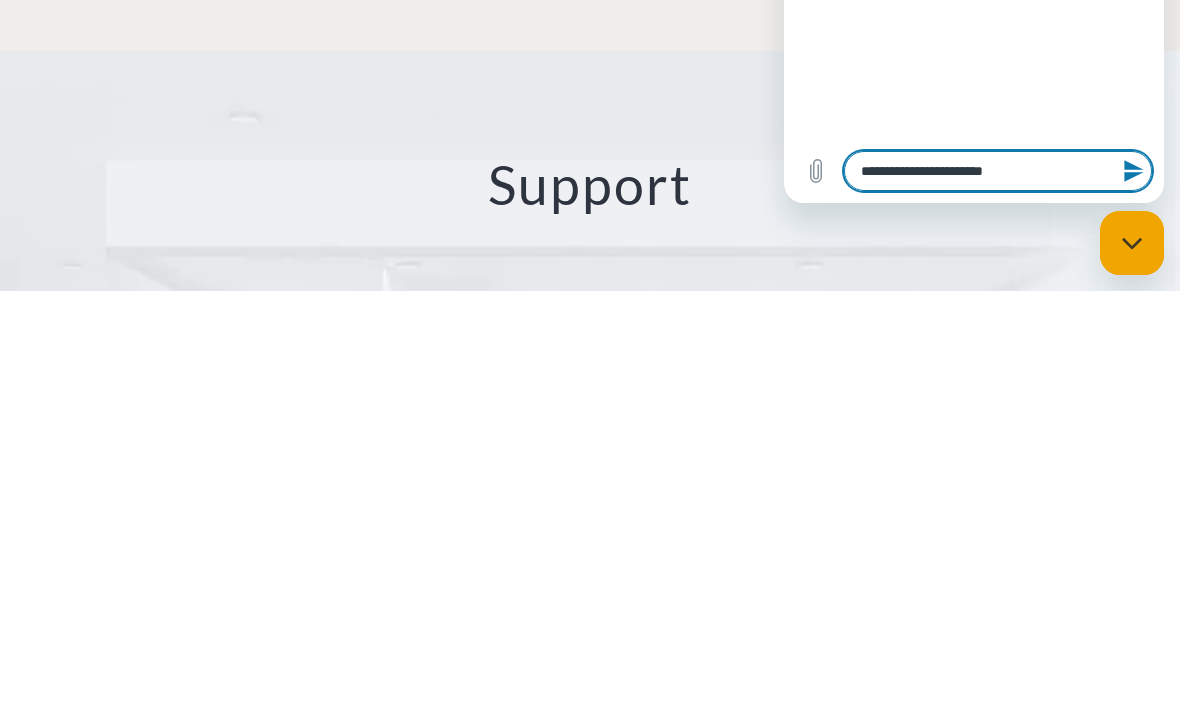 type on "**********" 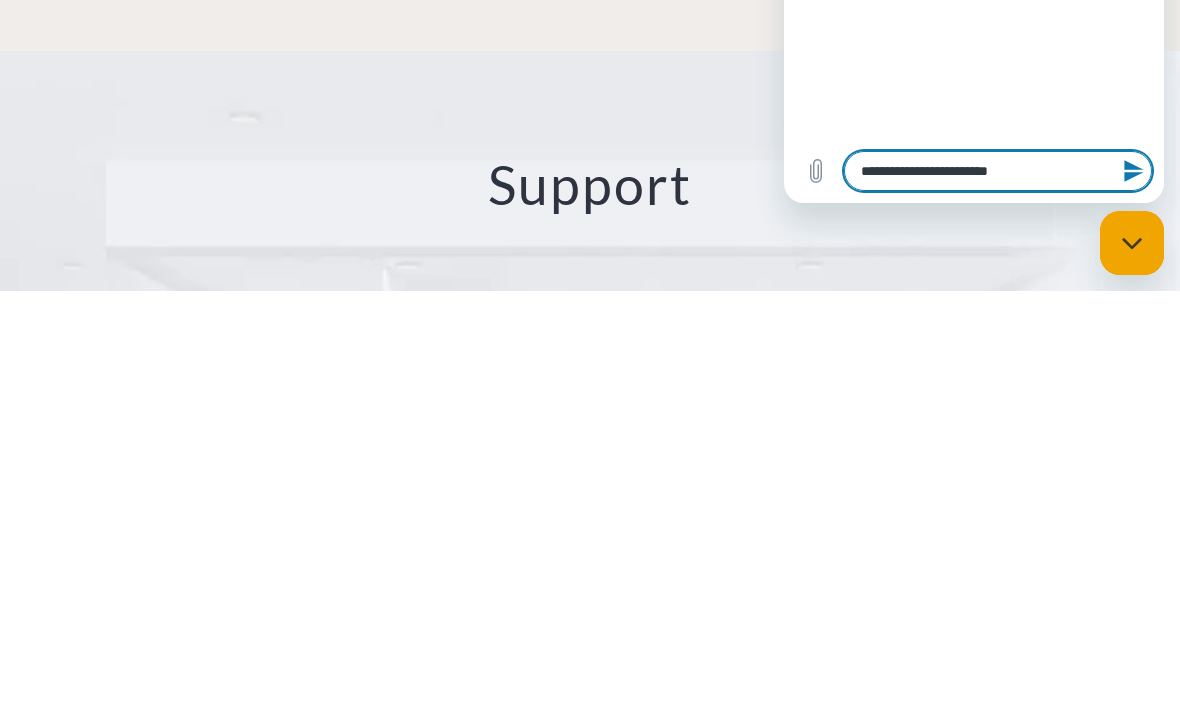type on "**********" 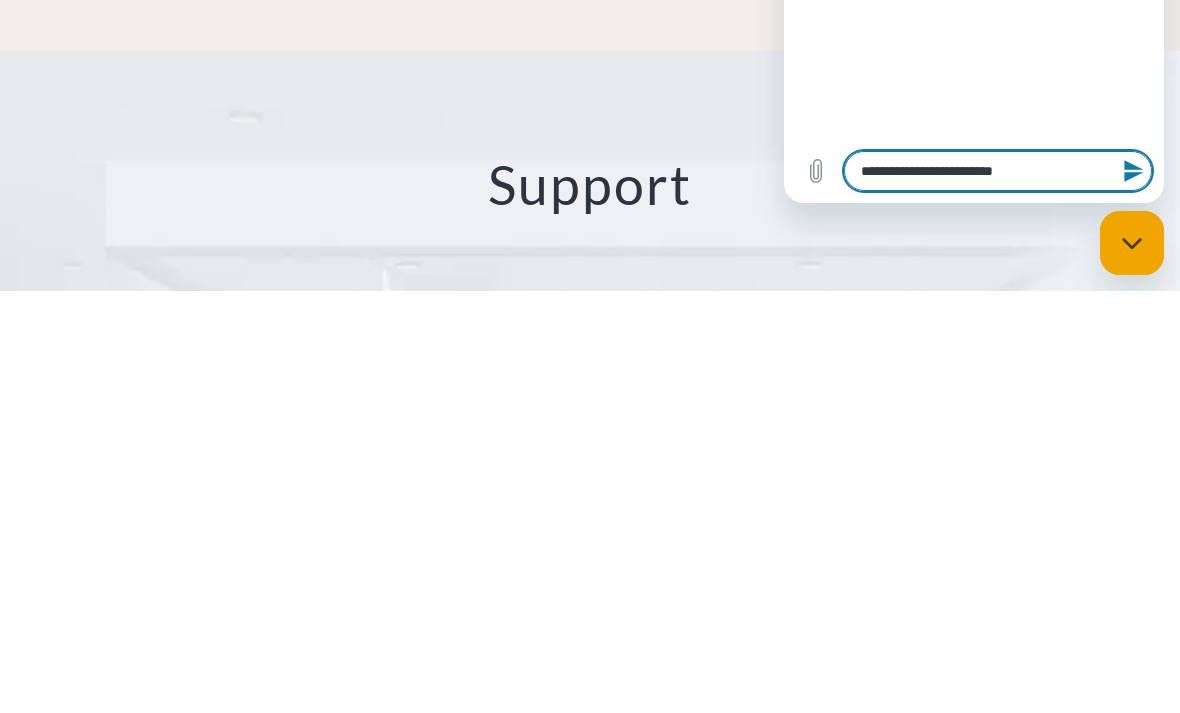 type on "*" 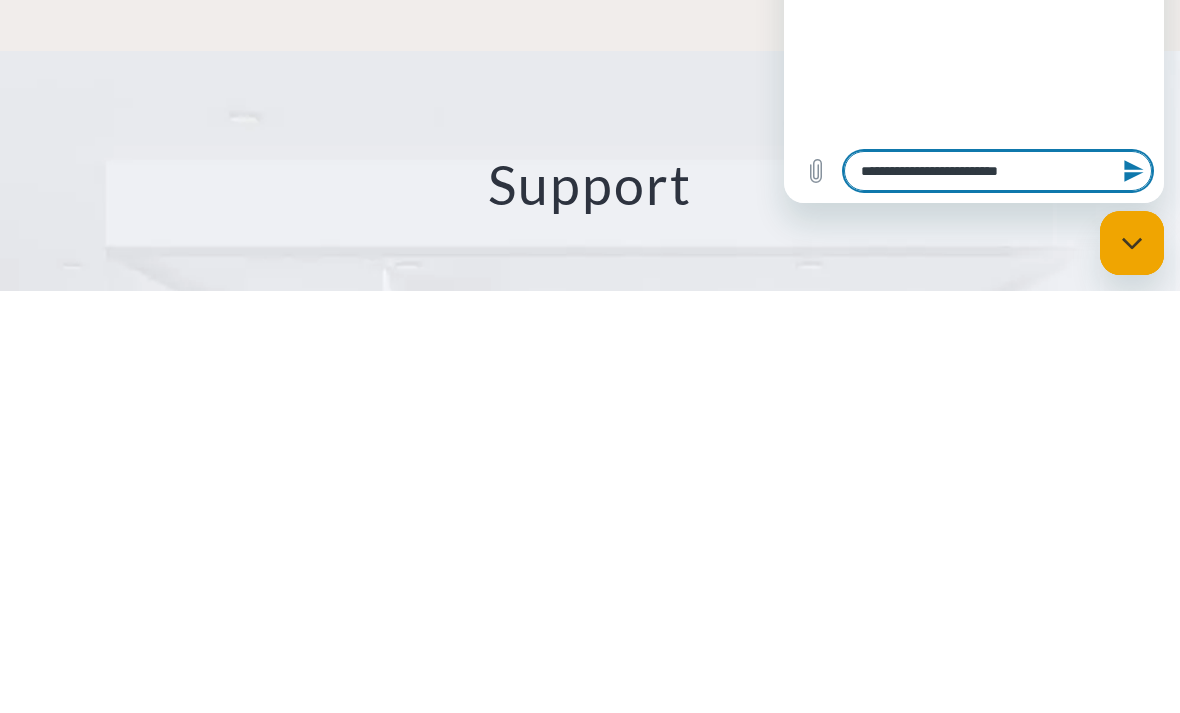 type on "*" 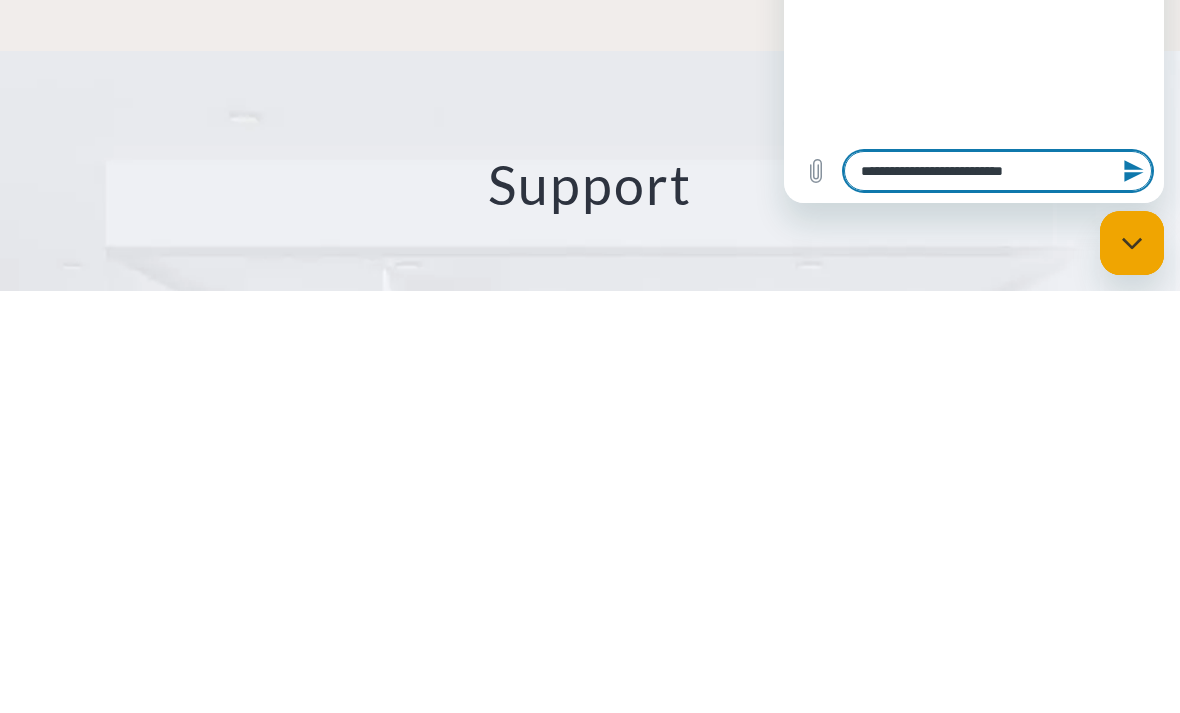 type on "*" 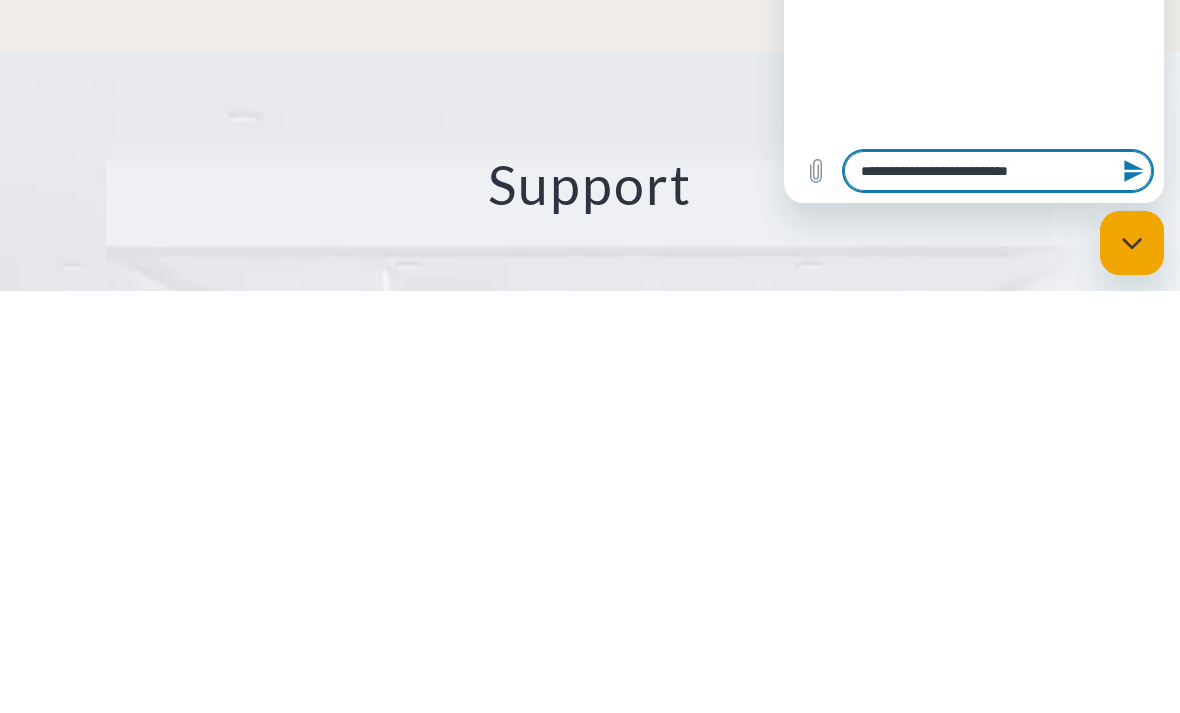 type on "*" 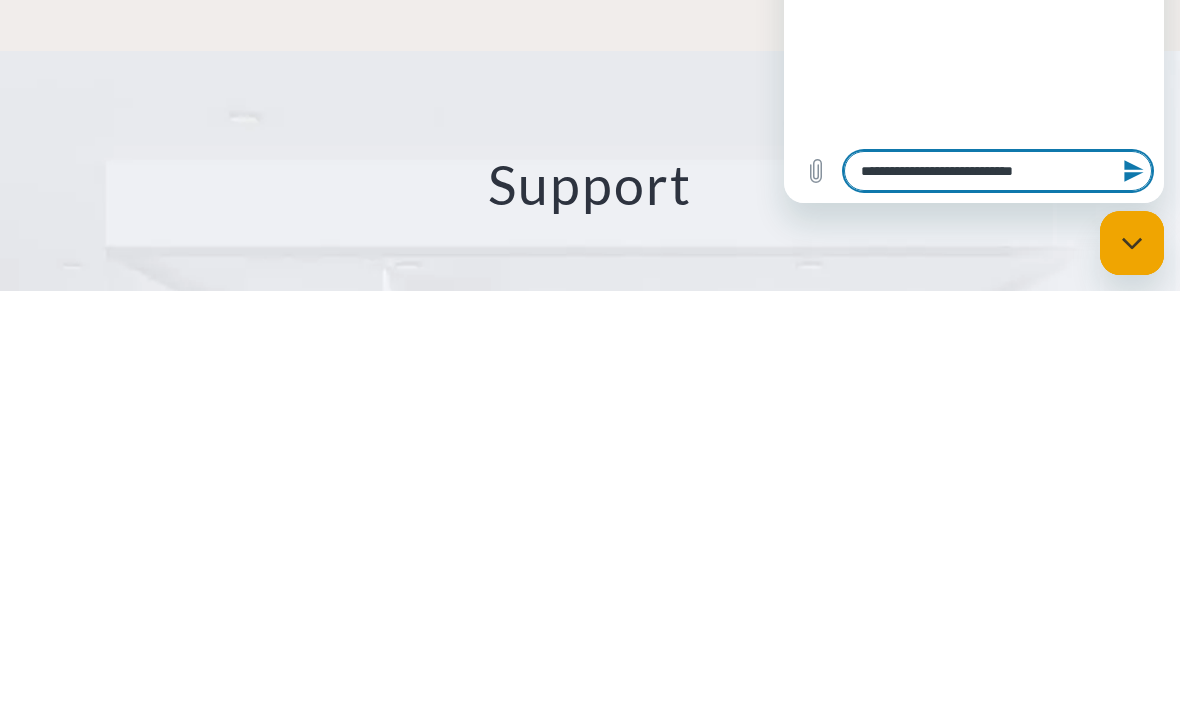 type on "**********" 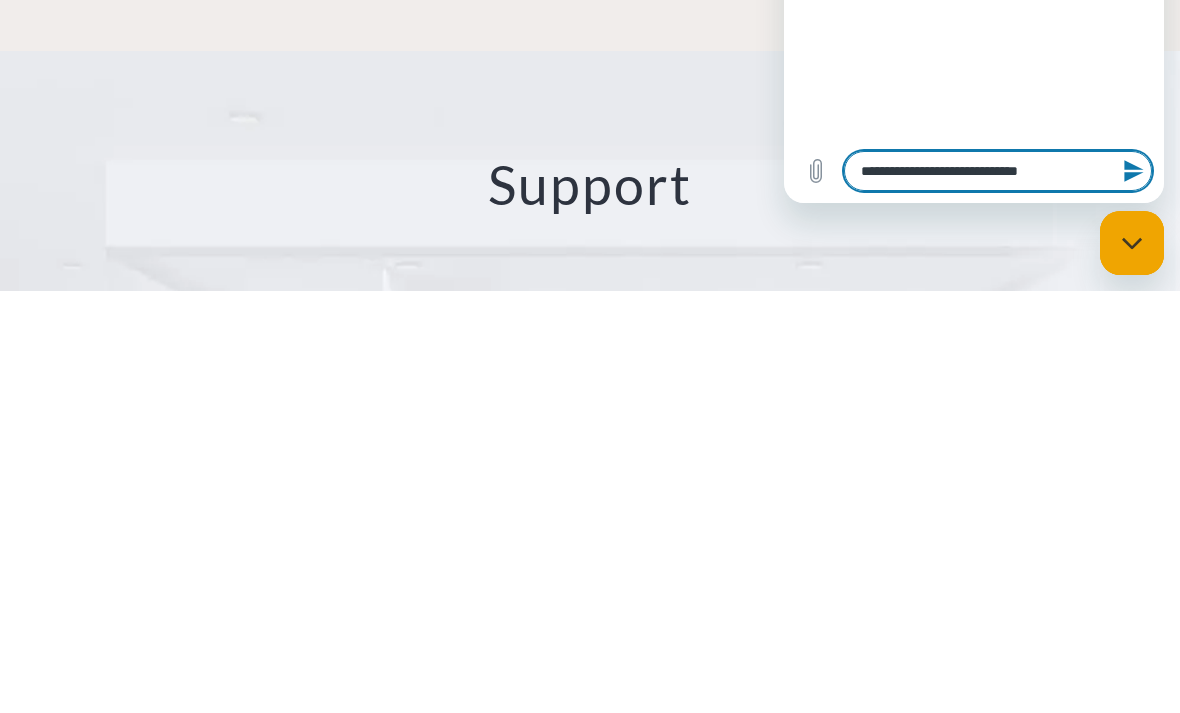 type on "*" 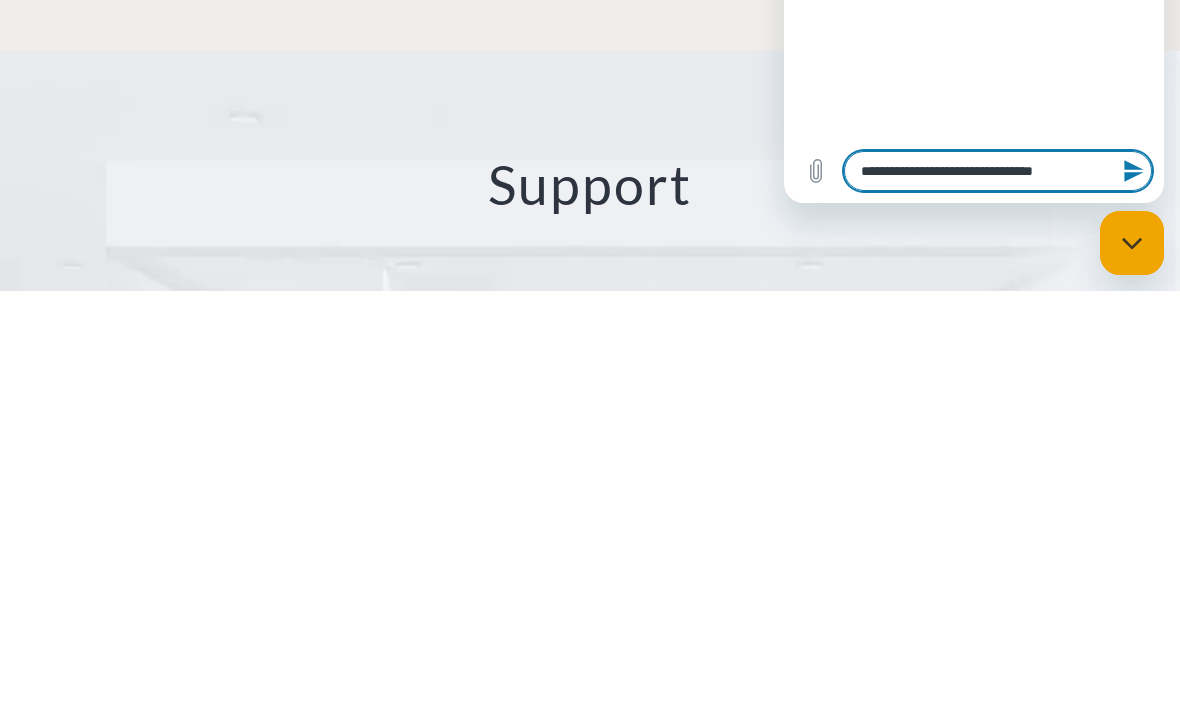 type on "**********" 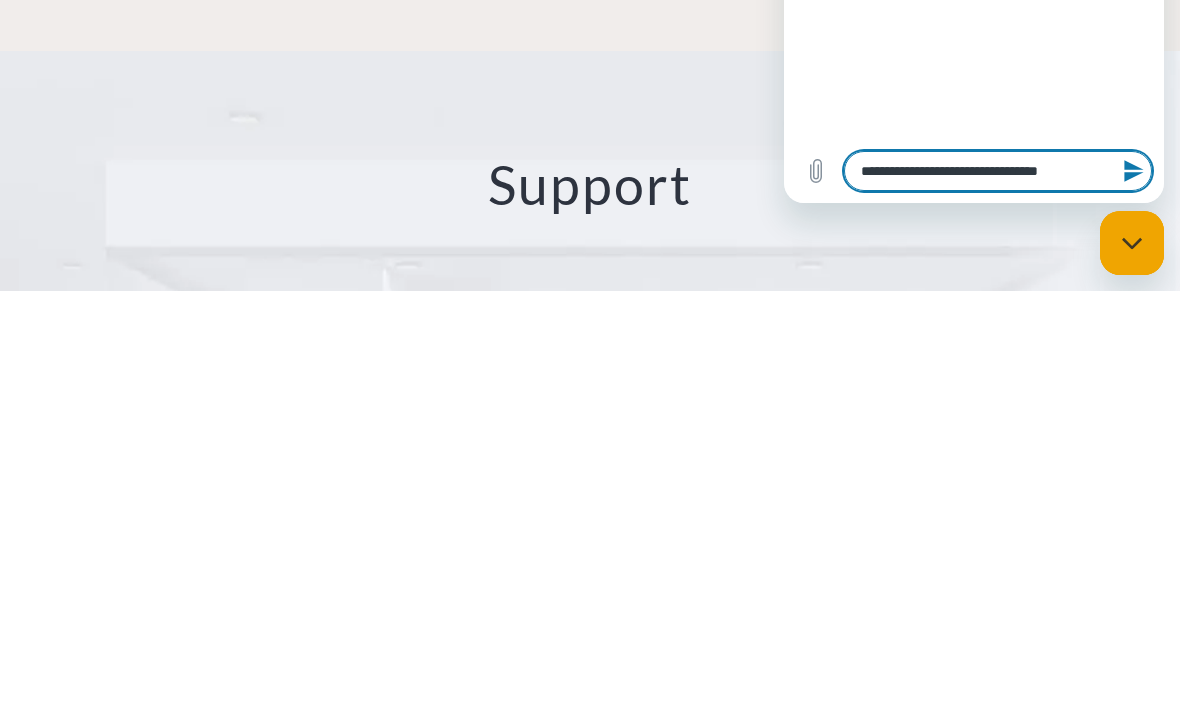 type on "**********" 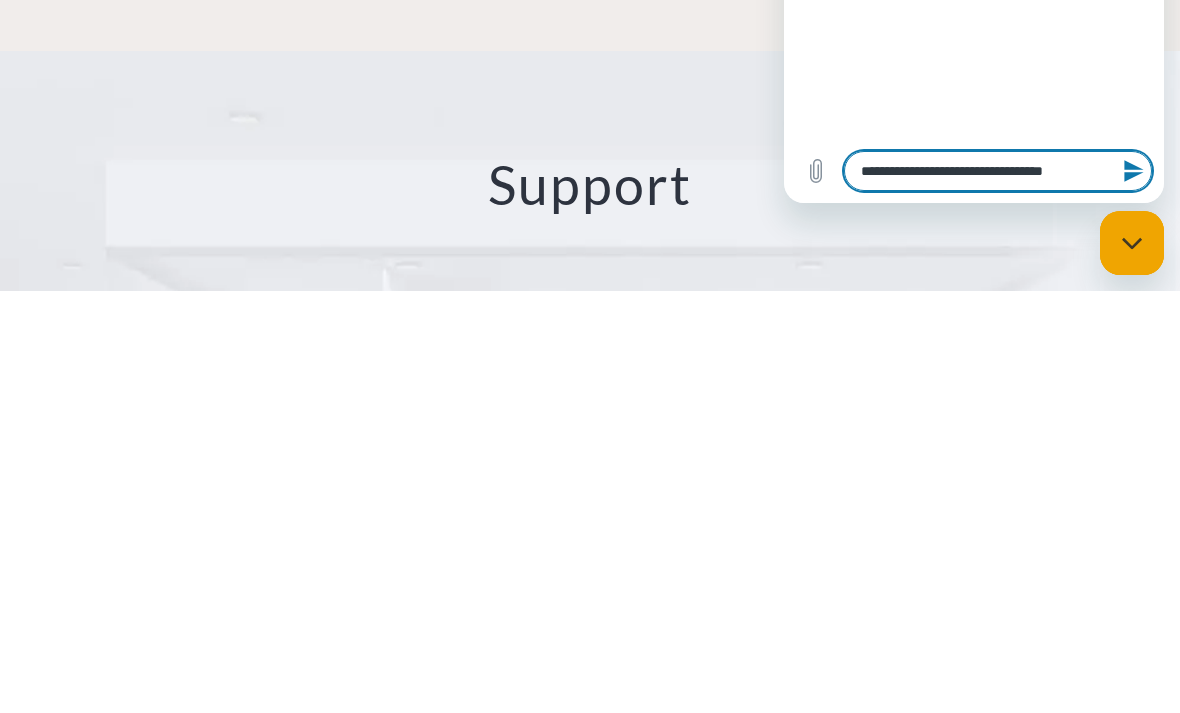 type on "*" 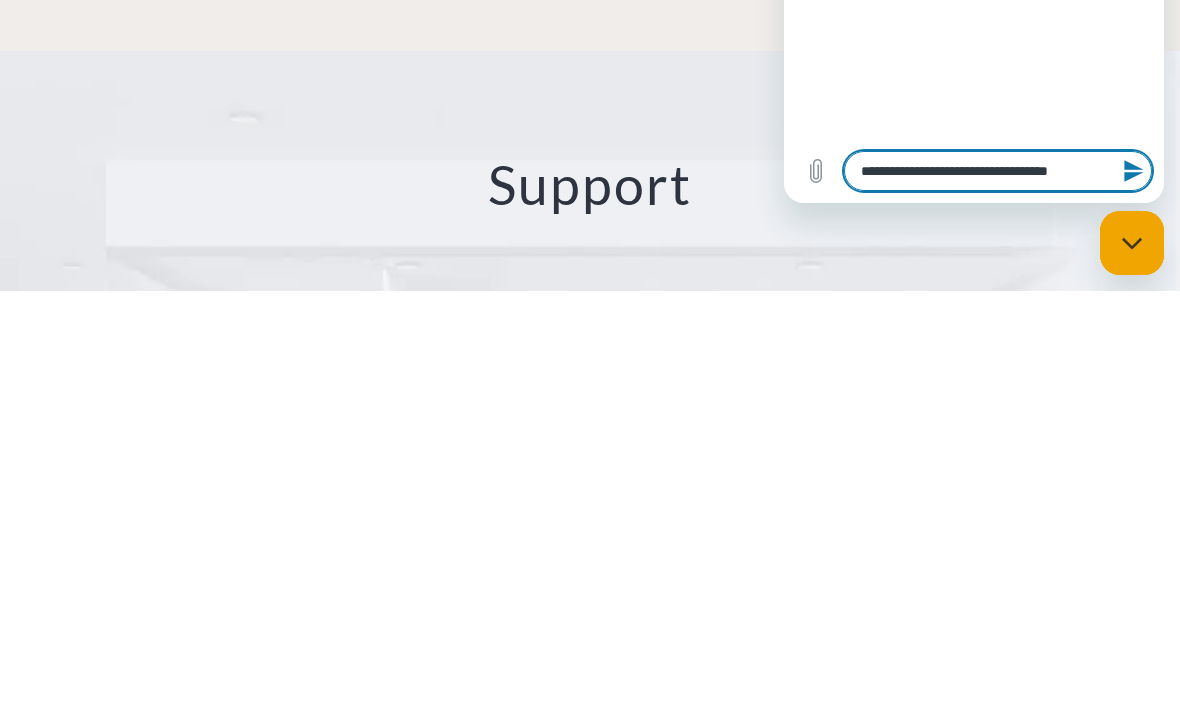 type on "**********" 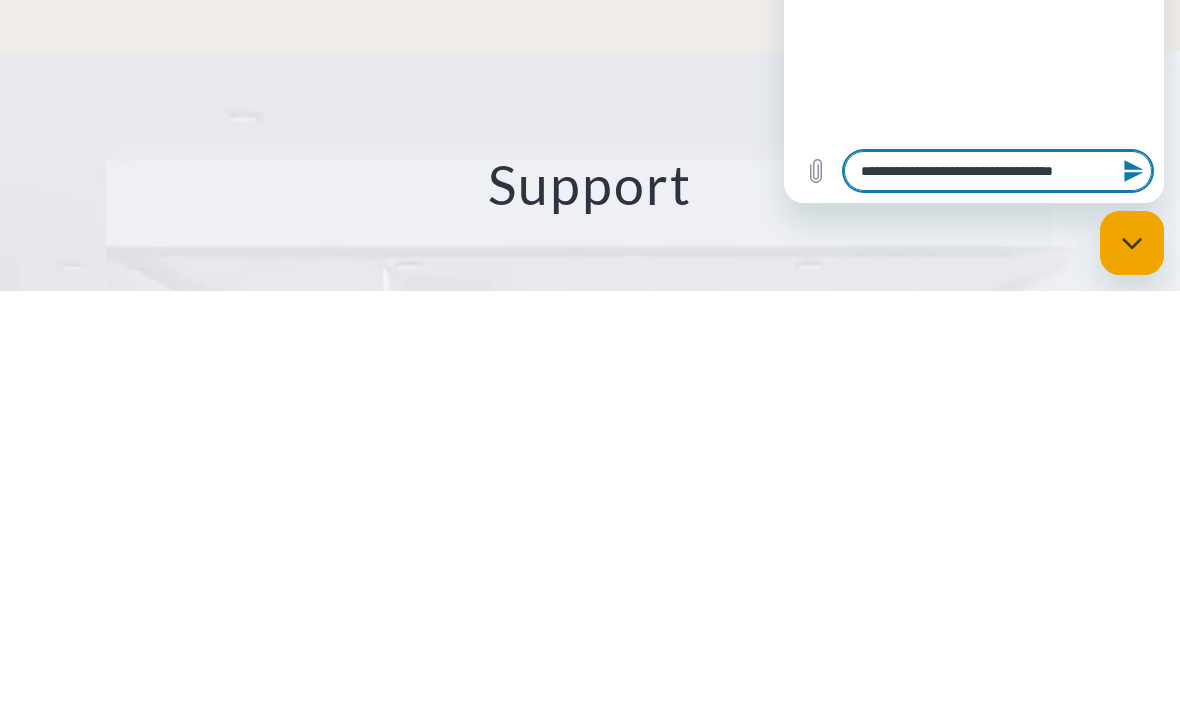 type on "**********" 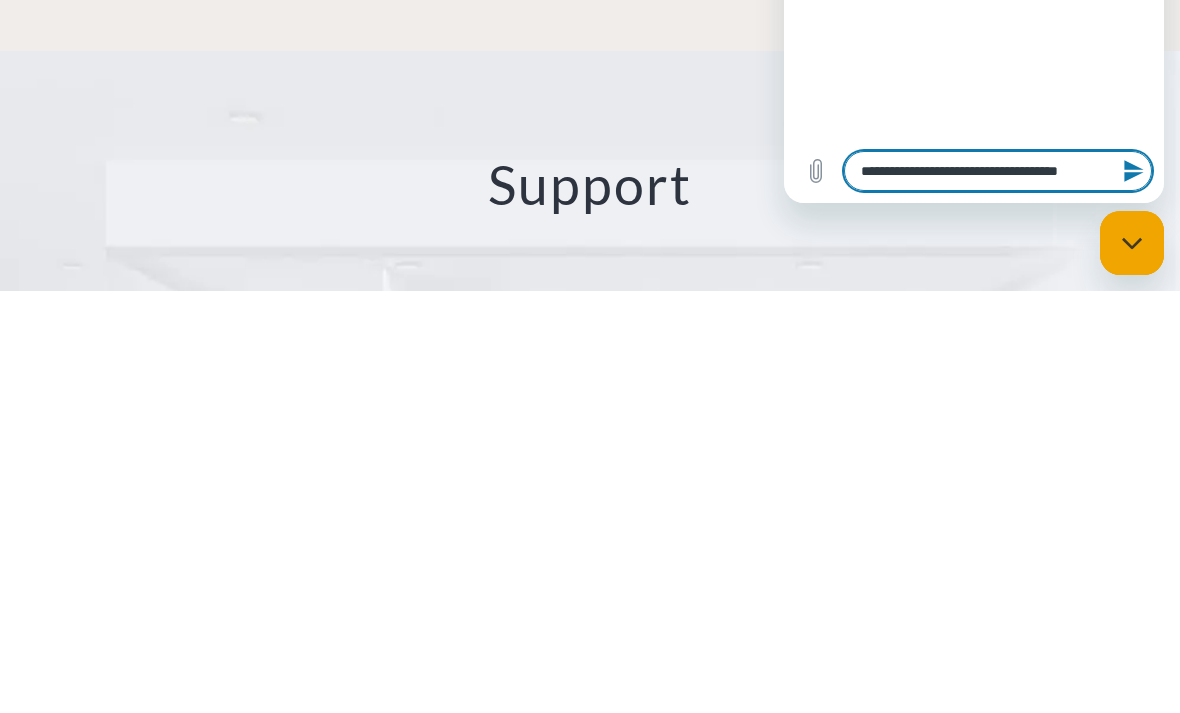 type on "*" 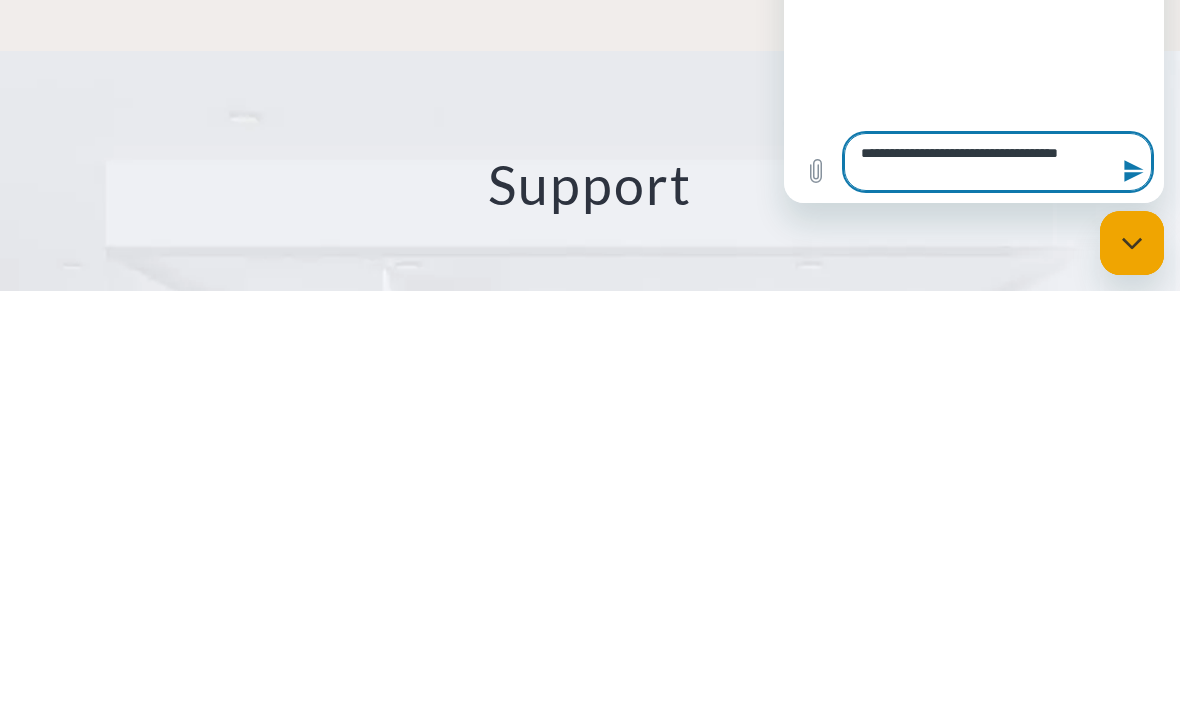 type on "**********" 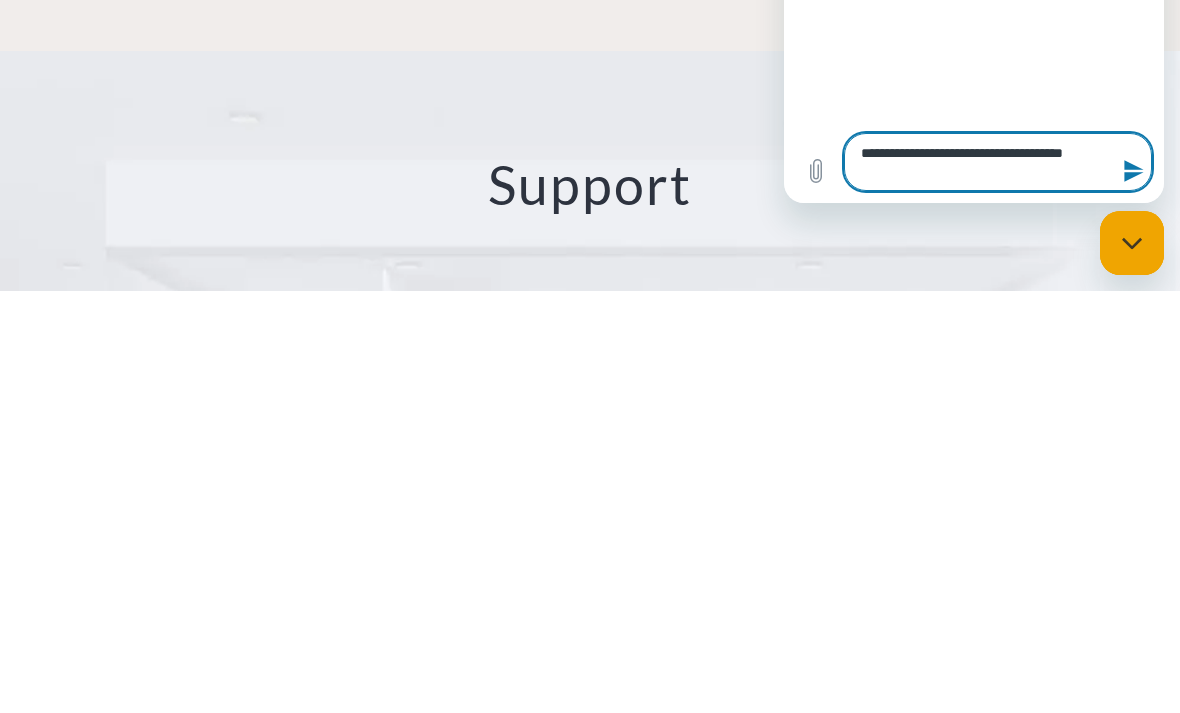 type on "*" 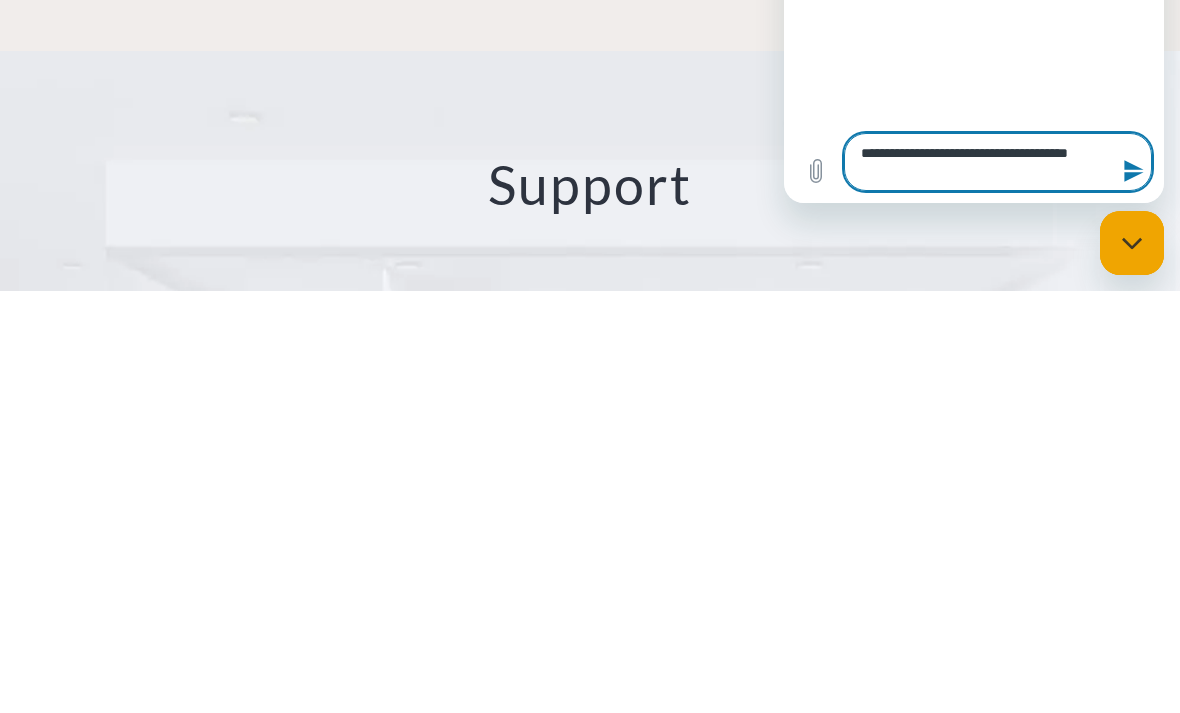 type on "**********" 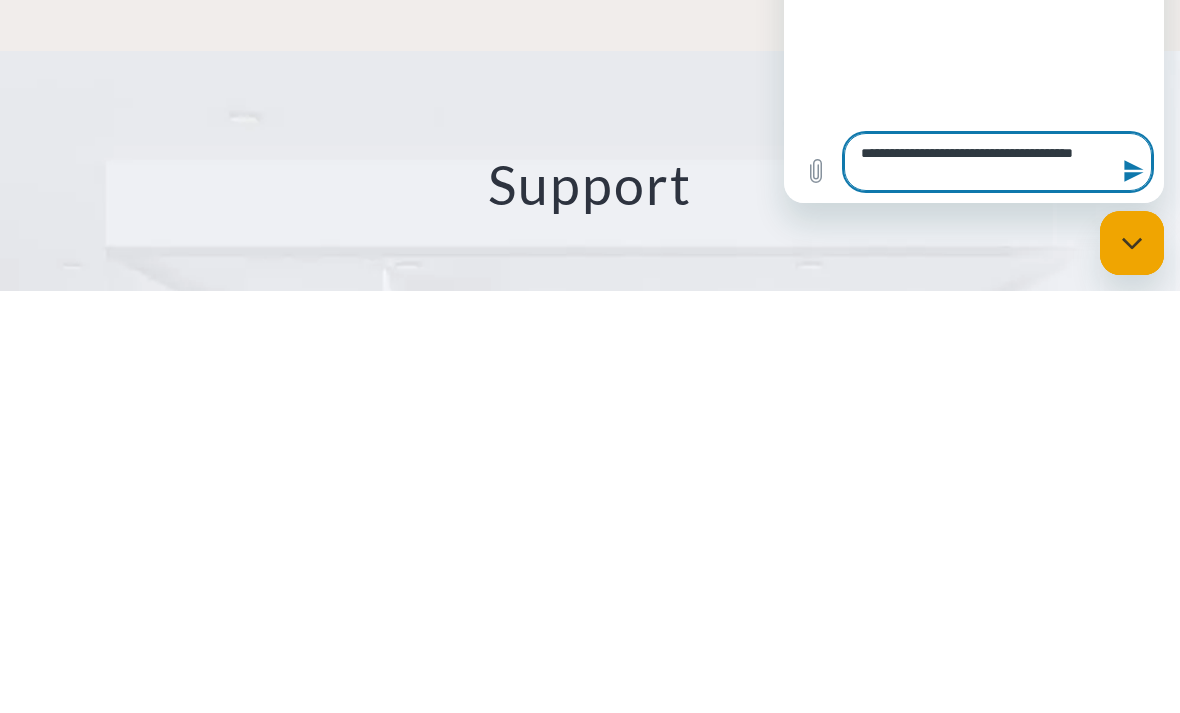 type on "*" 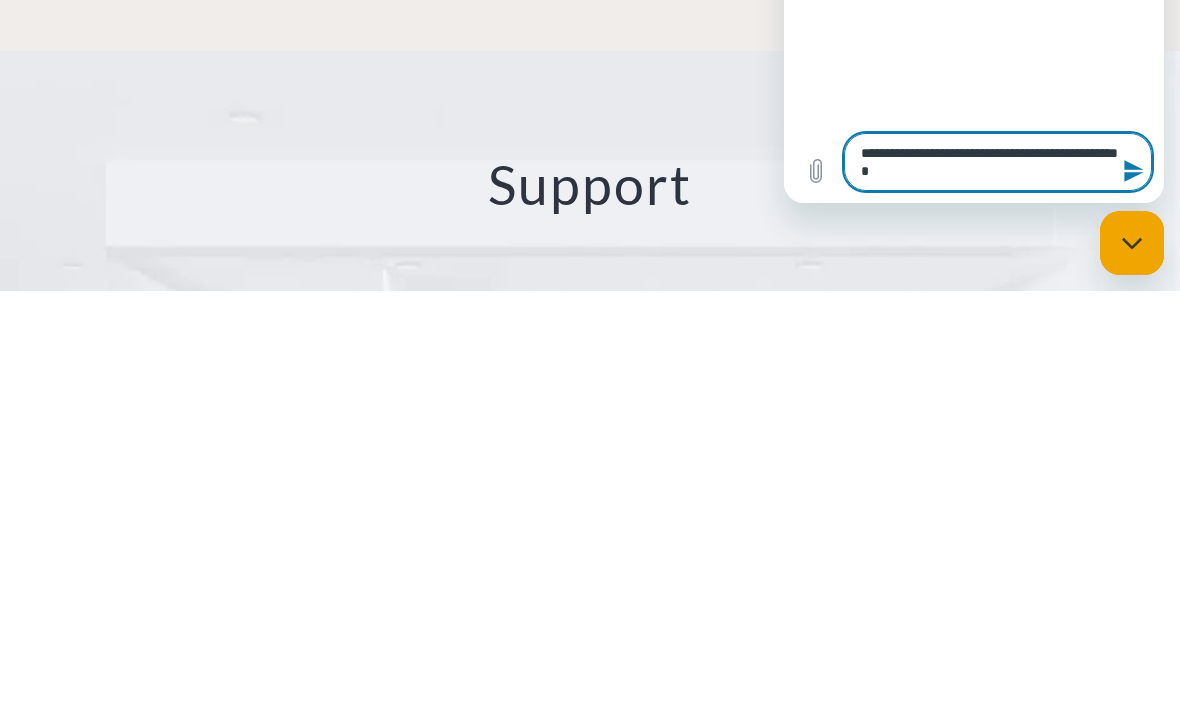 type on "**********" 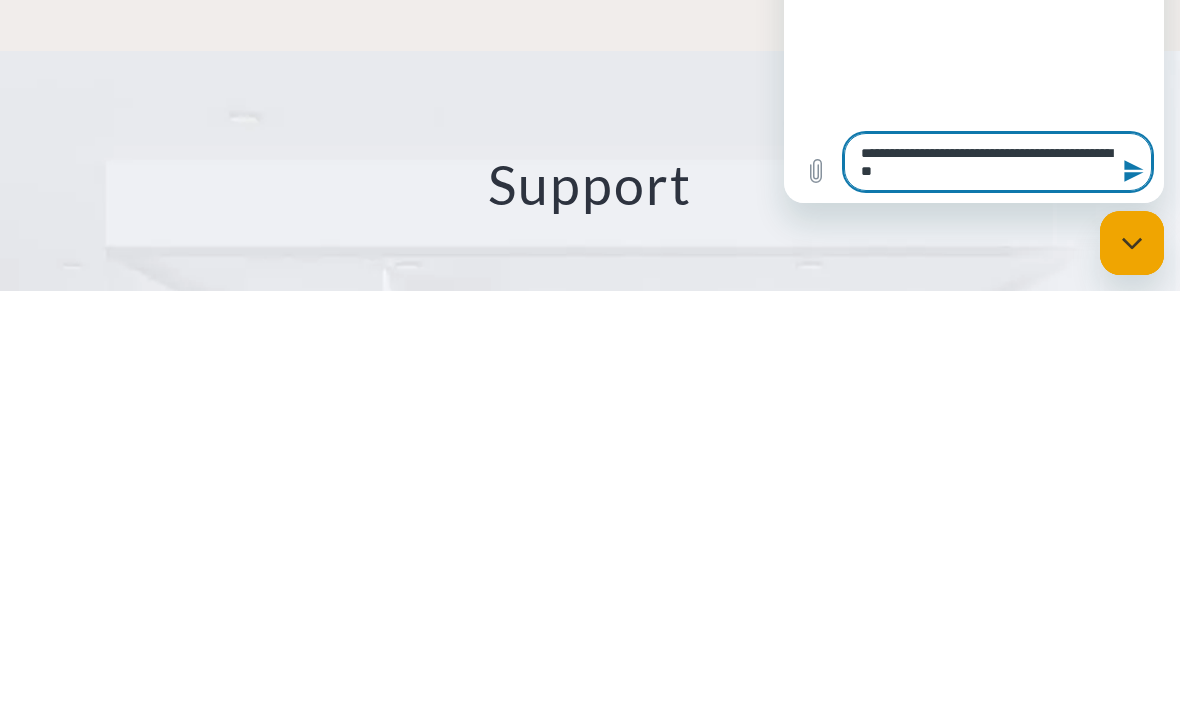 type on "**********" 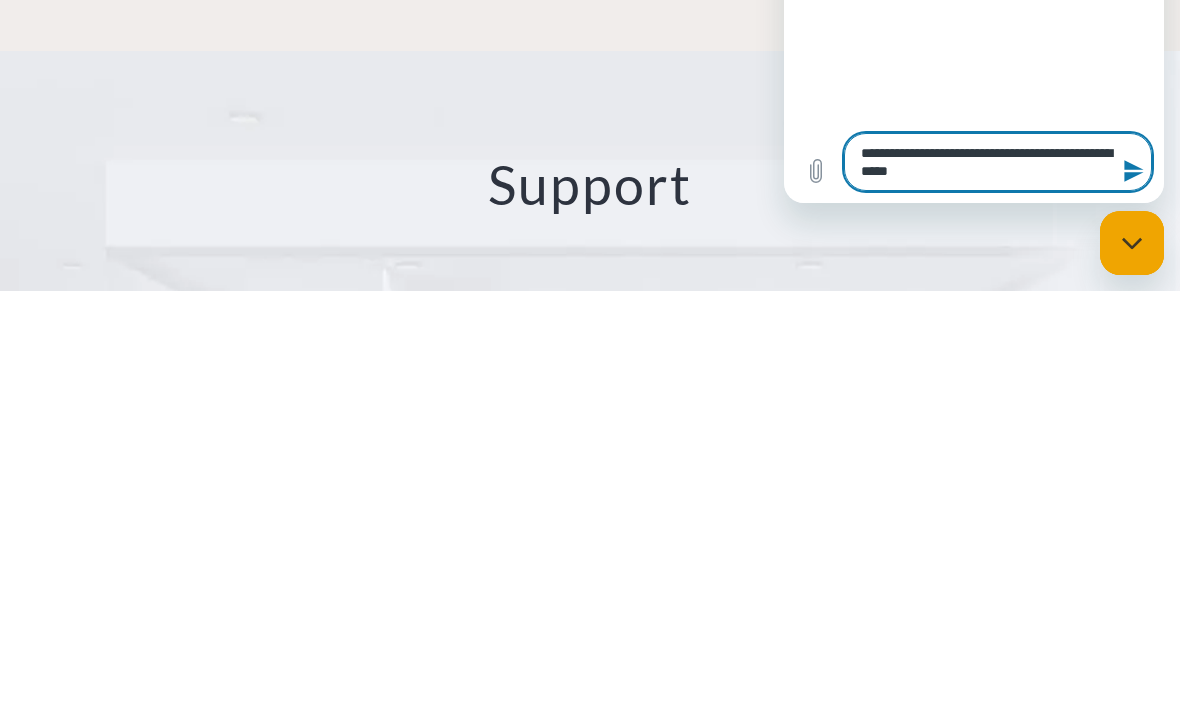 type on "**********" 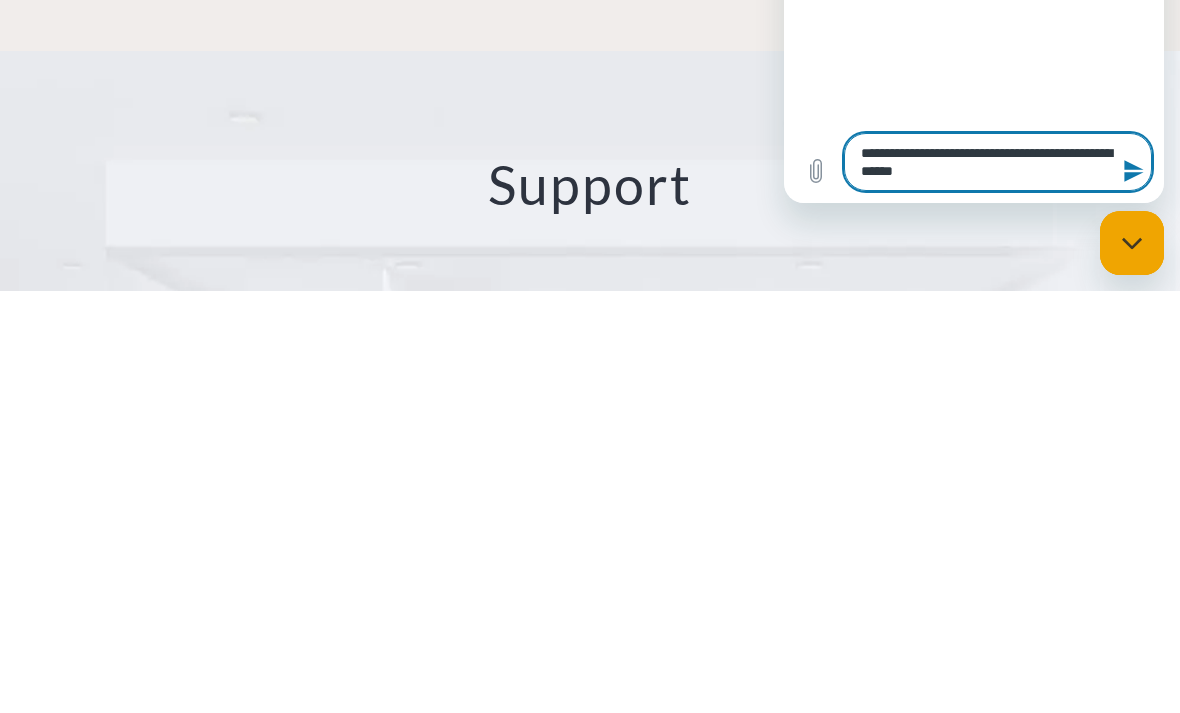 type on "**********" 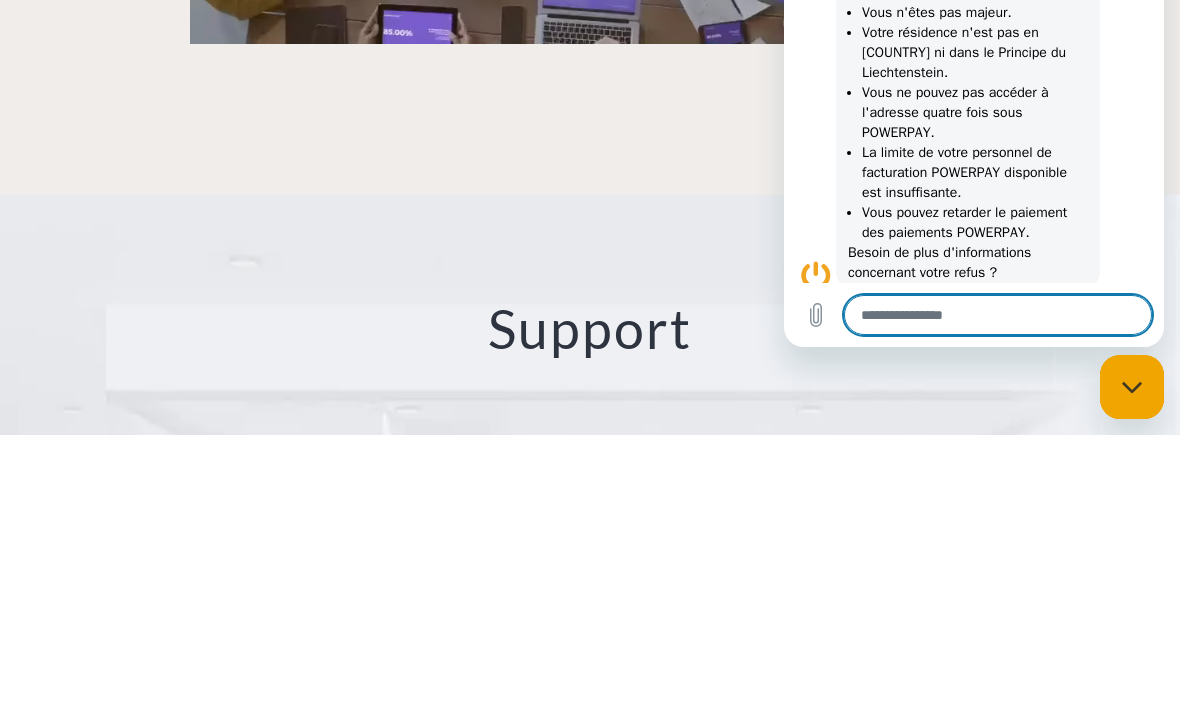 scroll, scrollTop: 152, scrollLeft: 0, axis: vertical 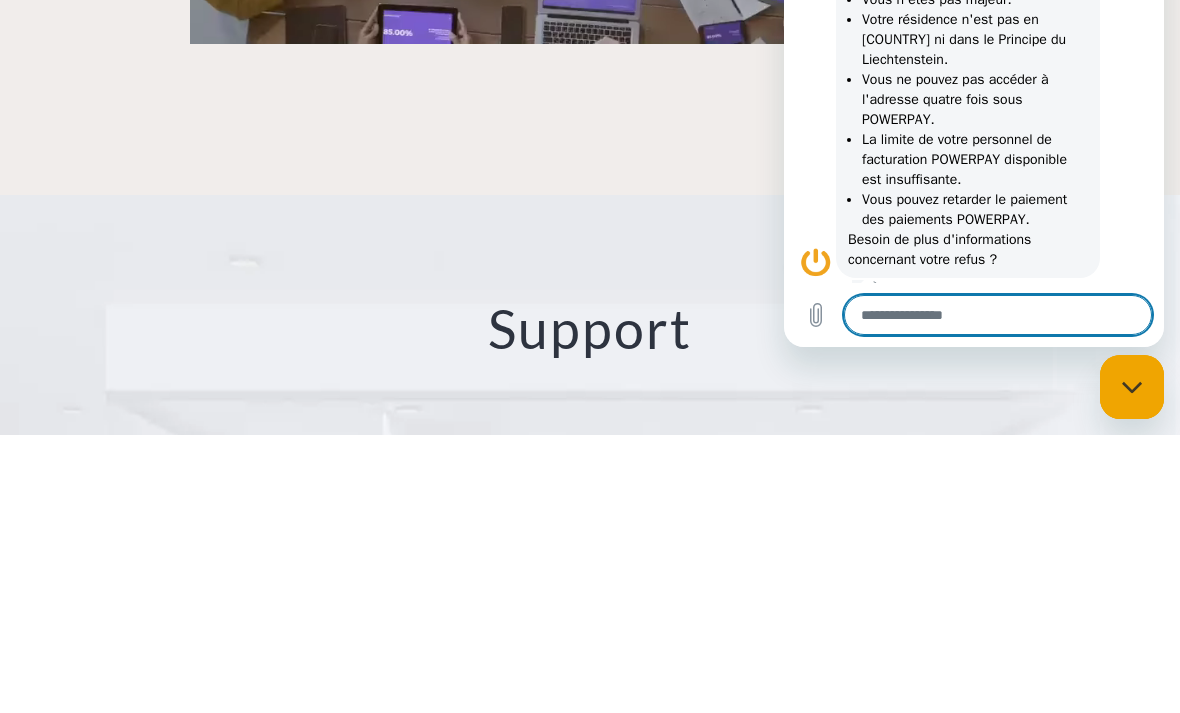 click on "Support
X
Modifier le mode de livraison
Formulaire
Remboursement
Formulaire
Option de paiement partiel
Formulaire
Centre d'assistance
Formulaire
Formulaire
Veuillez choisir votre demande
Extrait de Compte
Changer d'adresse
Modifier le mode de livraison
Remboursement
Option de paiement partiel
Centre d'assistance
Envoyez votre demande au moyen du formulaire de contact suivant
loop" at bounding box center (590, 848) 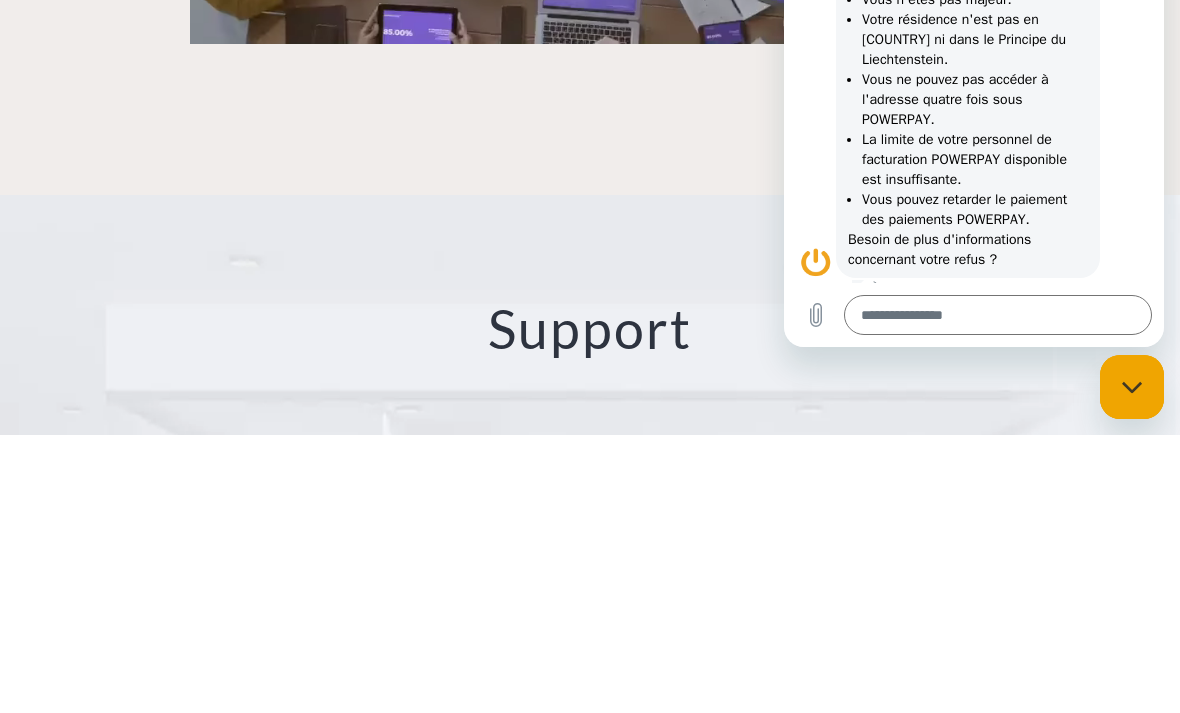 scroll, scrollTop: 2816, scrollLeft: 0, axis: vertical 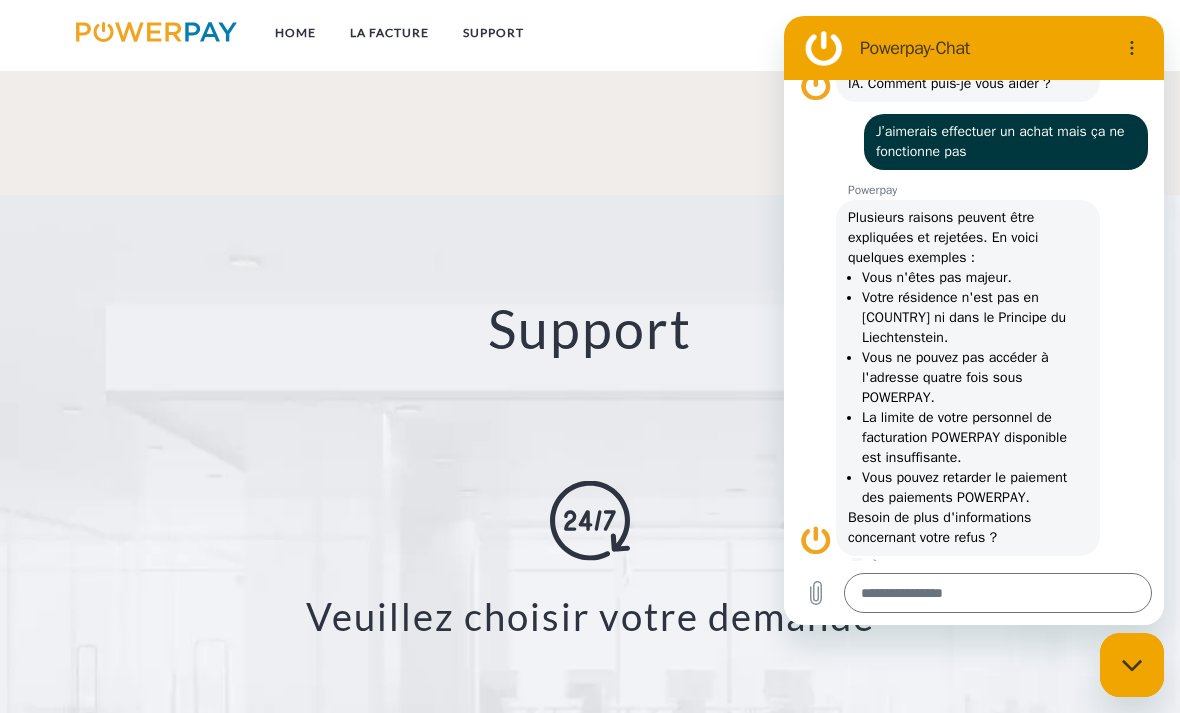 click on "Oui" at bounding box center (1119, 601) 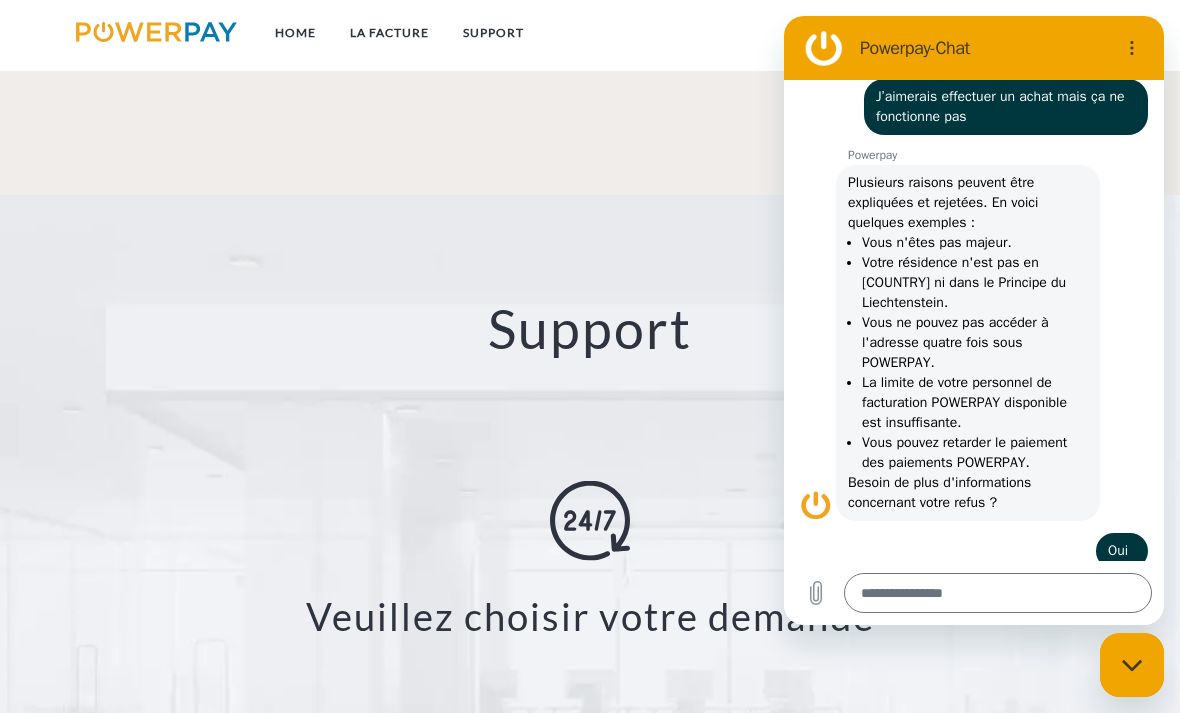 scroll, scrollTop: 192, scrollLeft: 0, axis: vertical 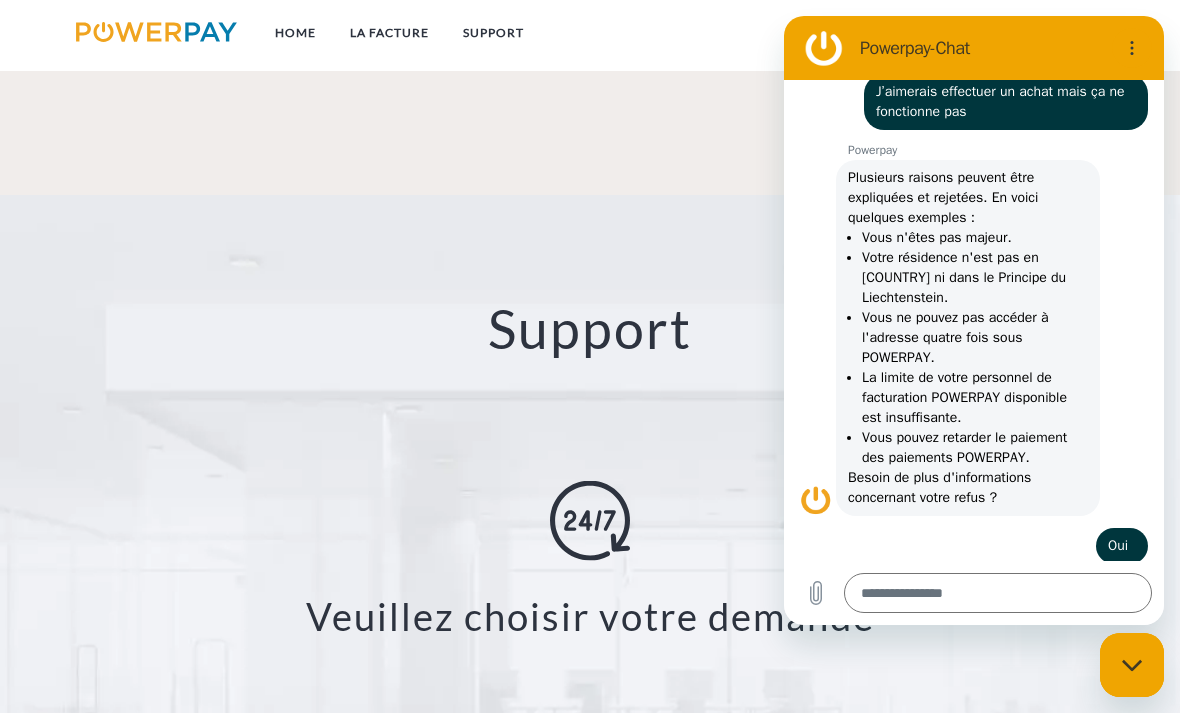 type on "*" 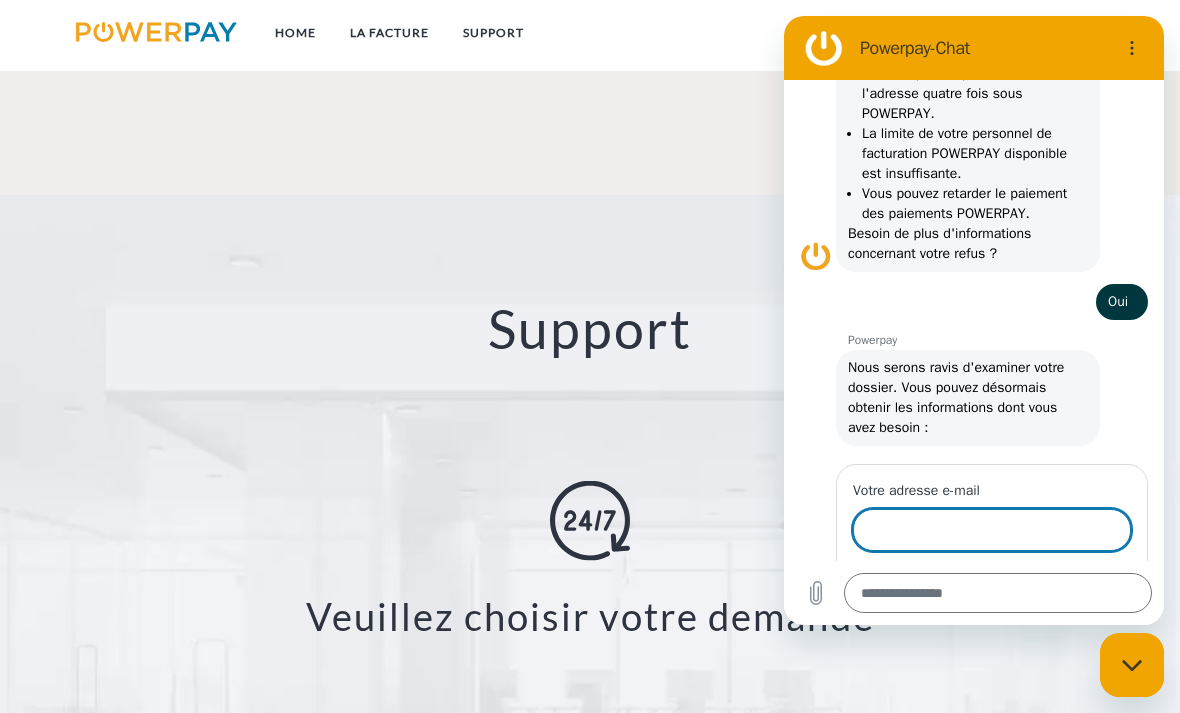 scroll, scrollTop: 434, scrollLeft: 0, axis: vertical 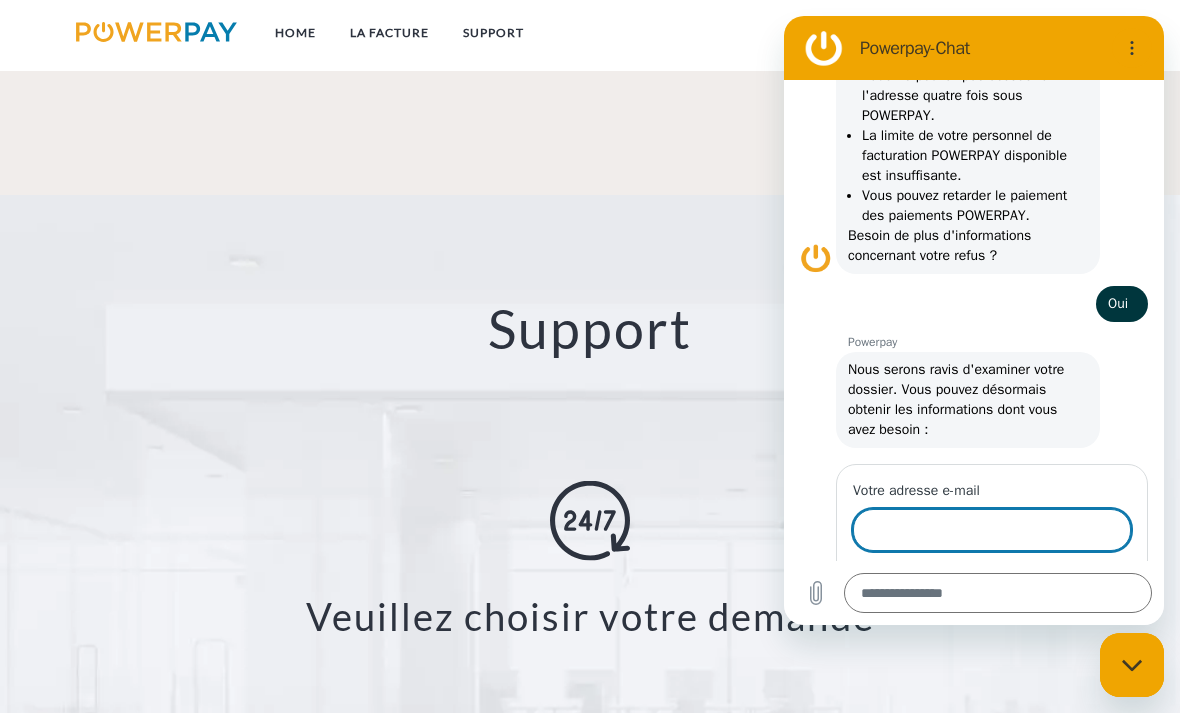 click on "Votre adresse e-mail" at bounding box center (992, 530) 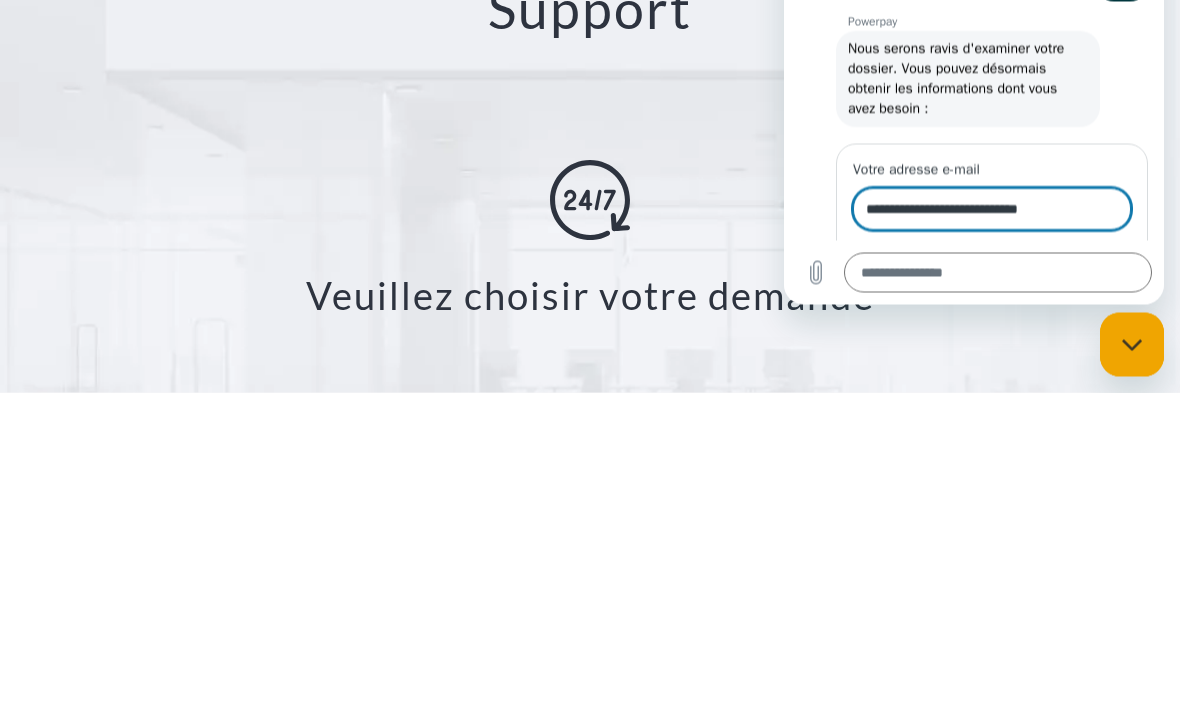 type on "**********" 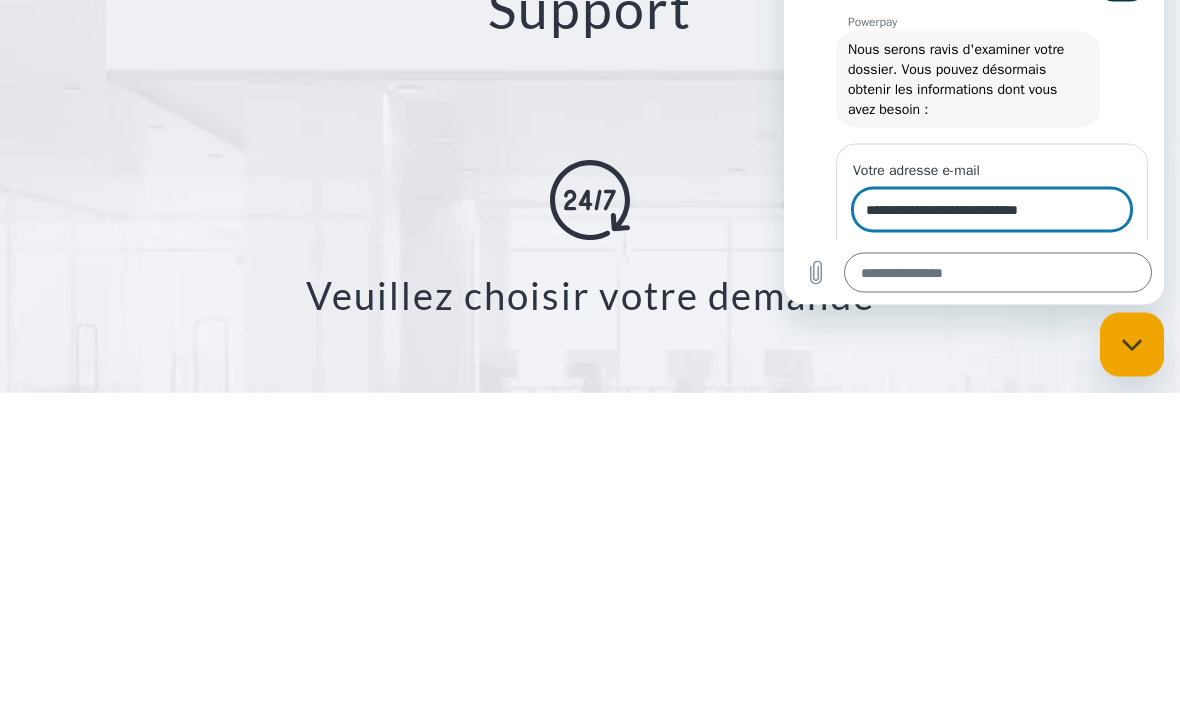 type on "*" 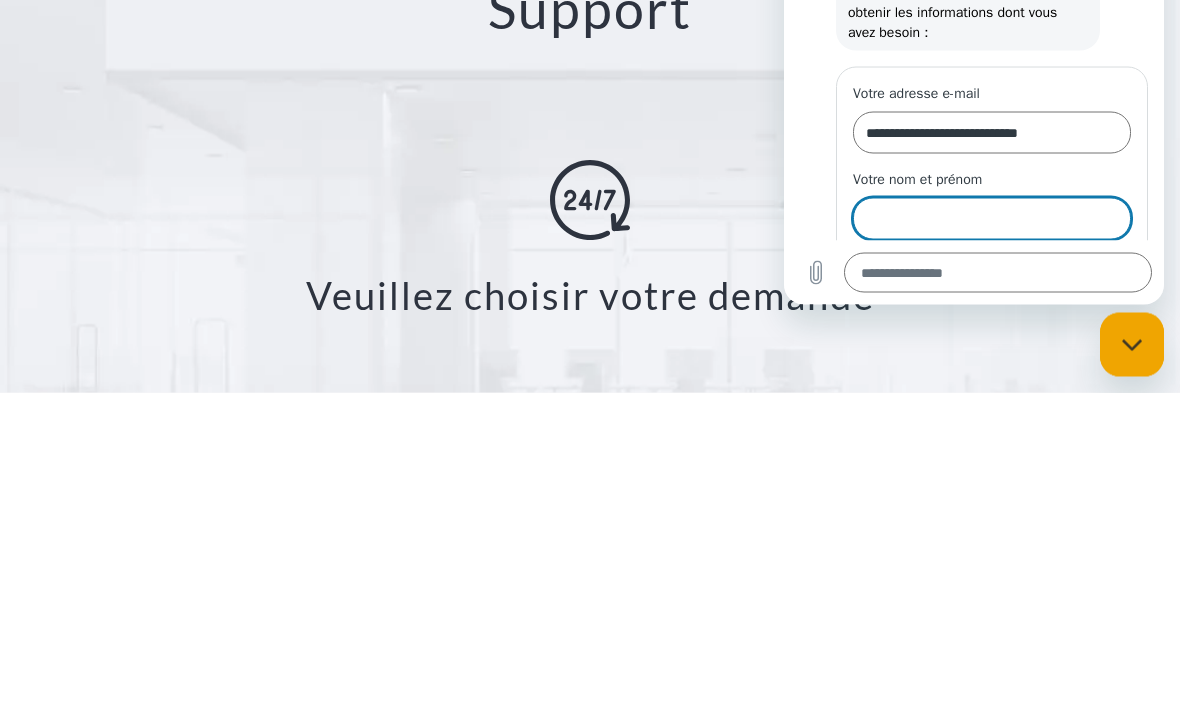 scroll, scrollTop: 520, scrollLeft: 0, axis: vertical 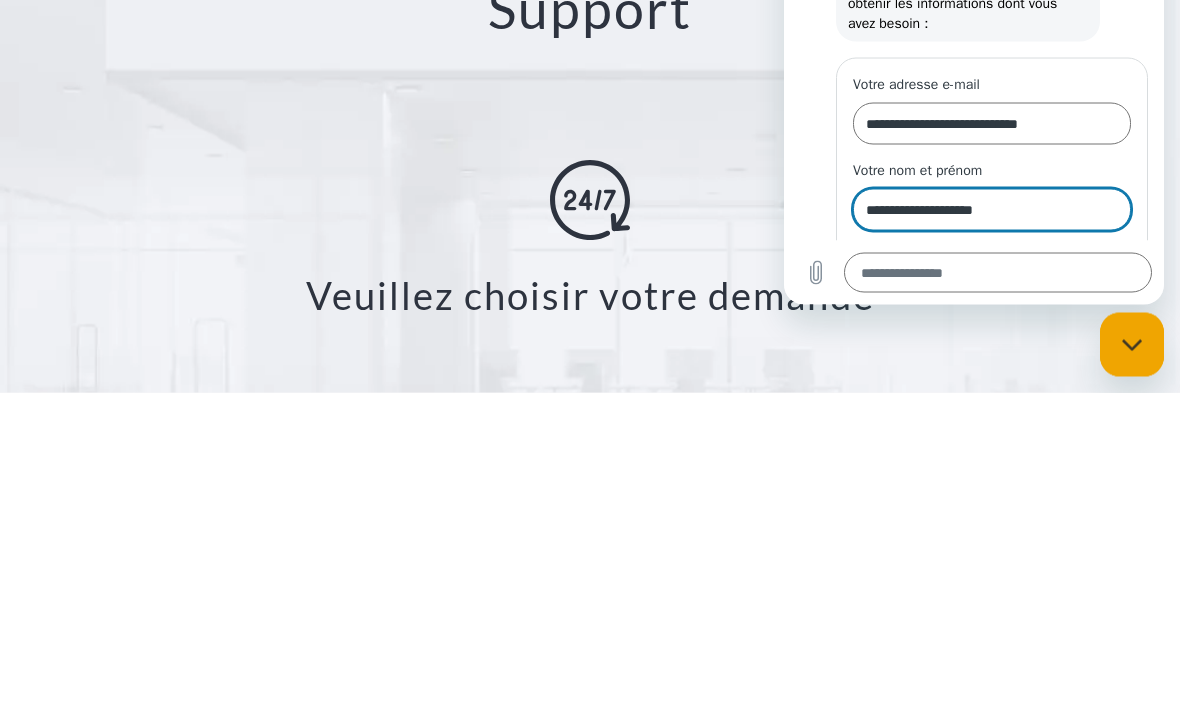 type on "**********" 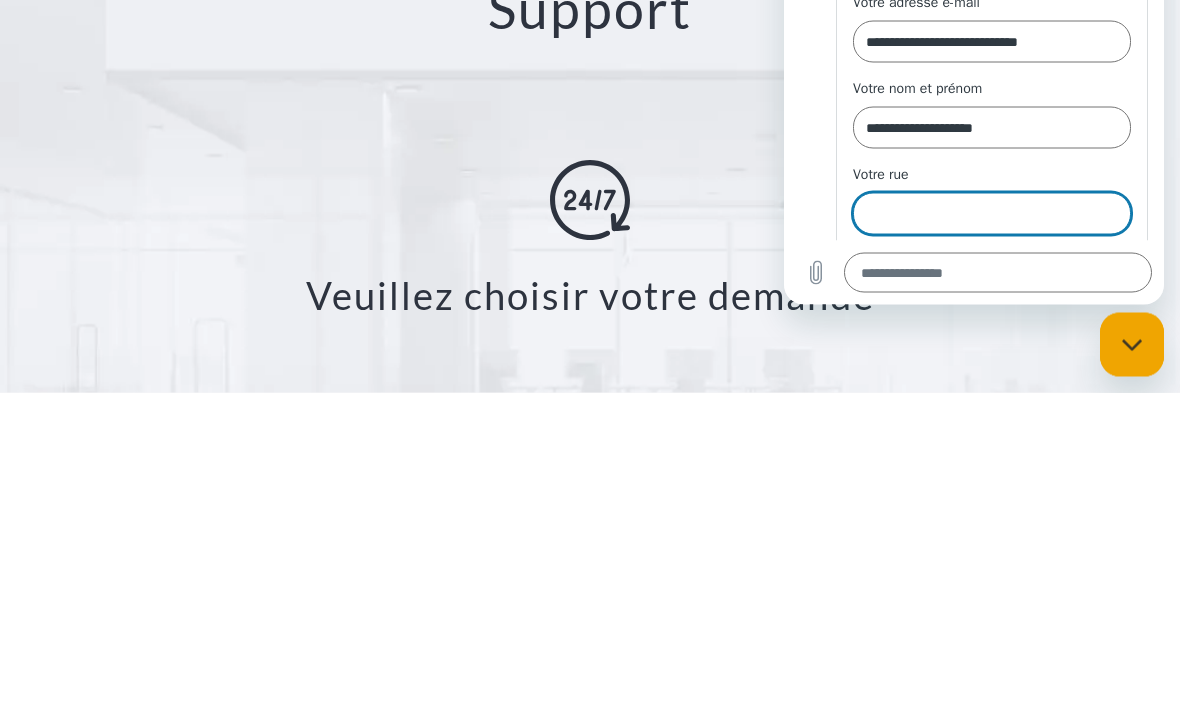 scroll, scrollTop: 606, scrollLeft: 0, axis: vertical 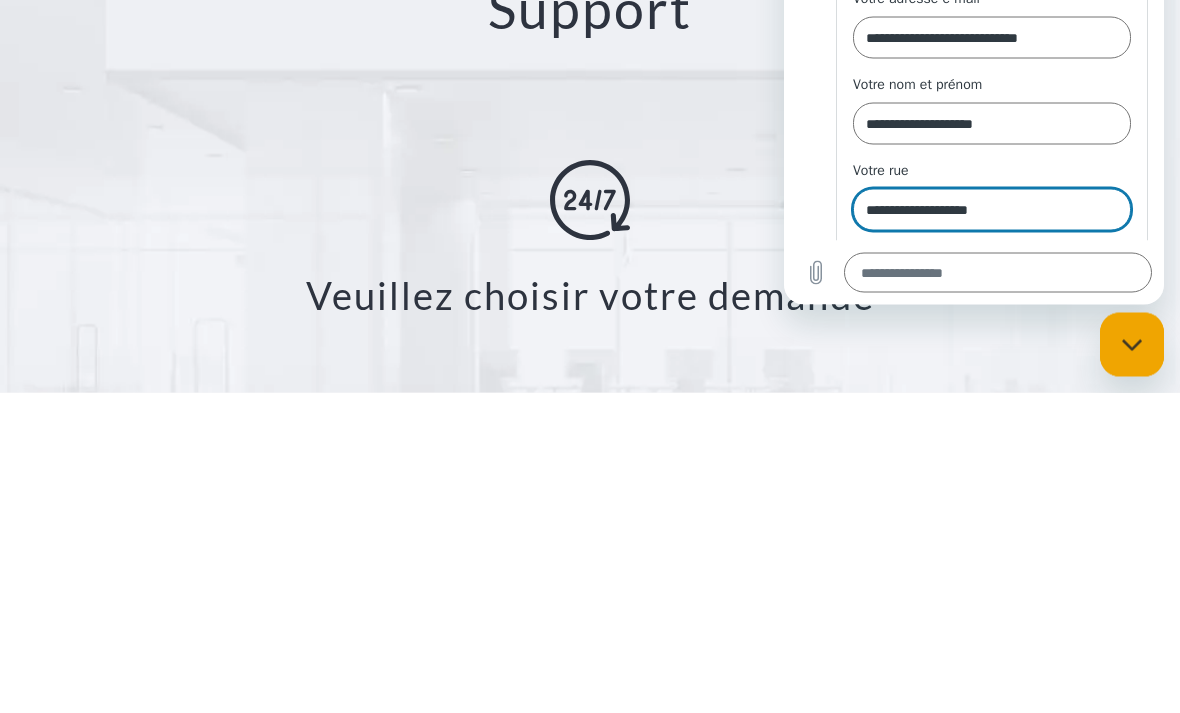 type on "**********" 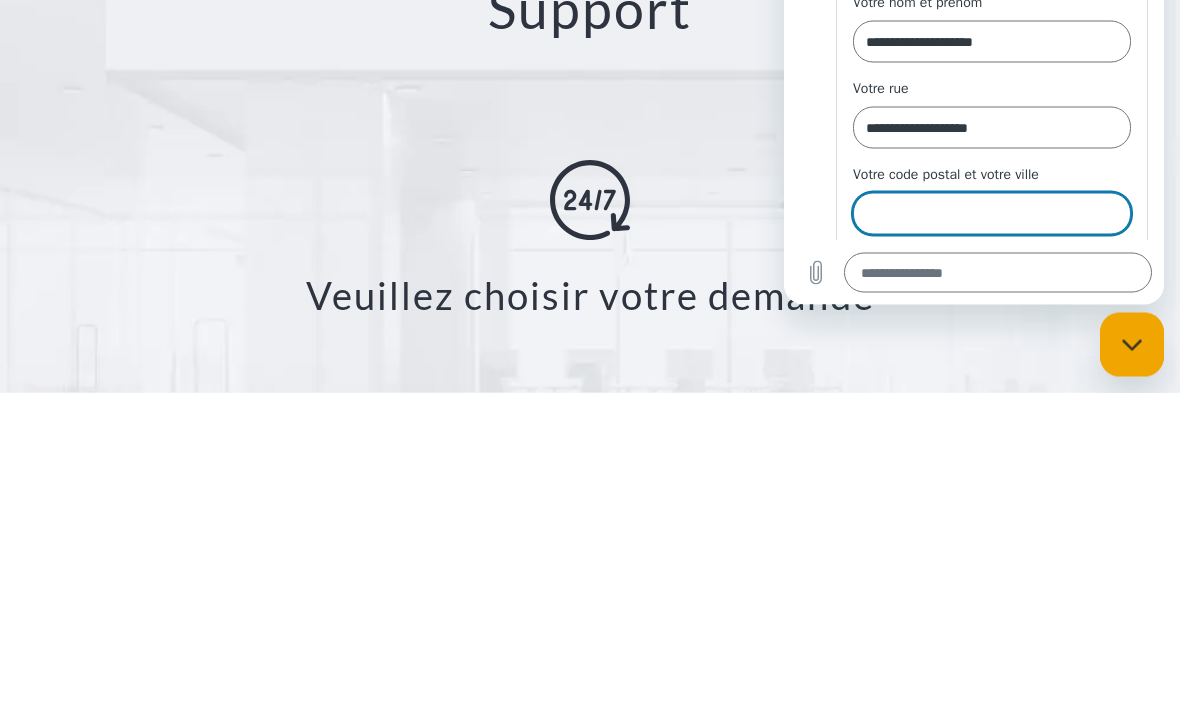 scroll, scrollTop: 692, scrollLeft: 0, axis: vertical 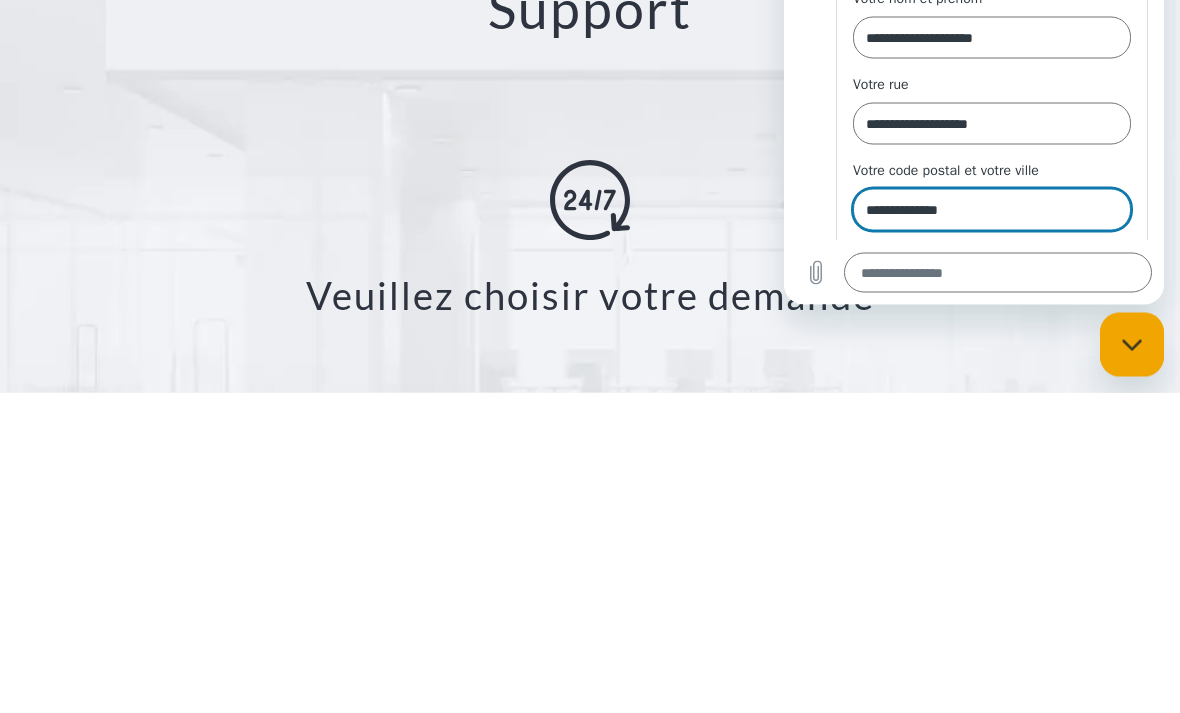 type on "**********" 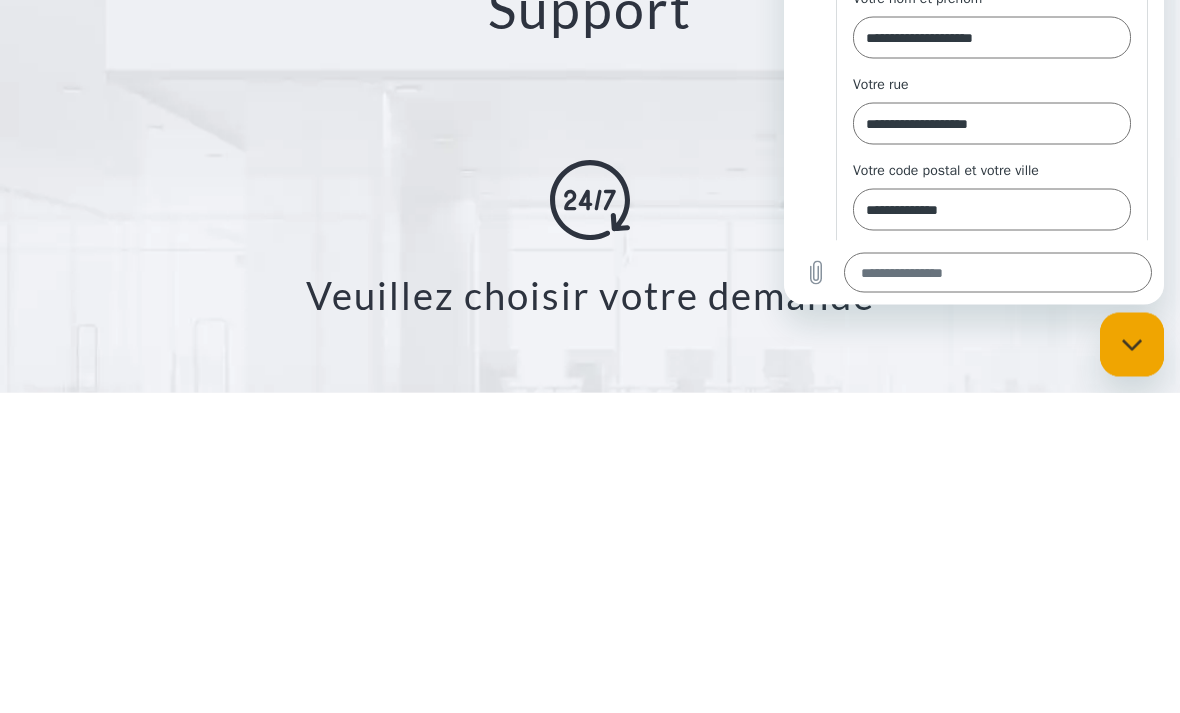 scroll, scrollTop: 2820, scrollLeft: 0, axis: vertical 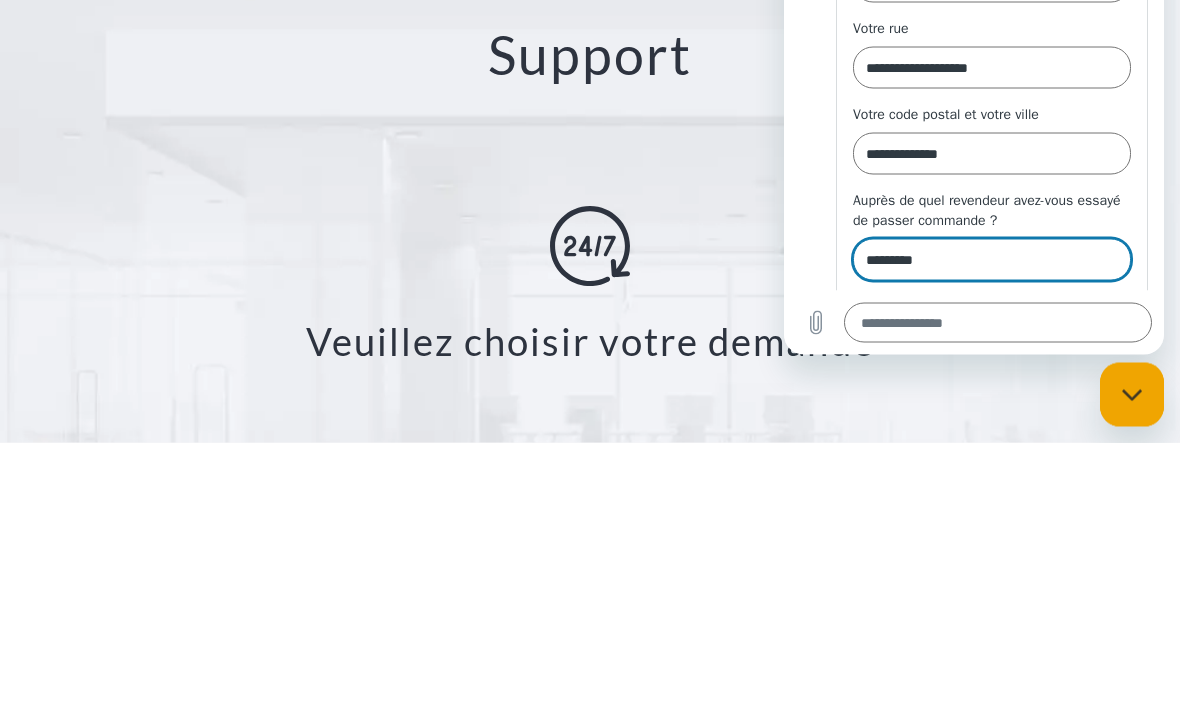 type on "*********" 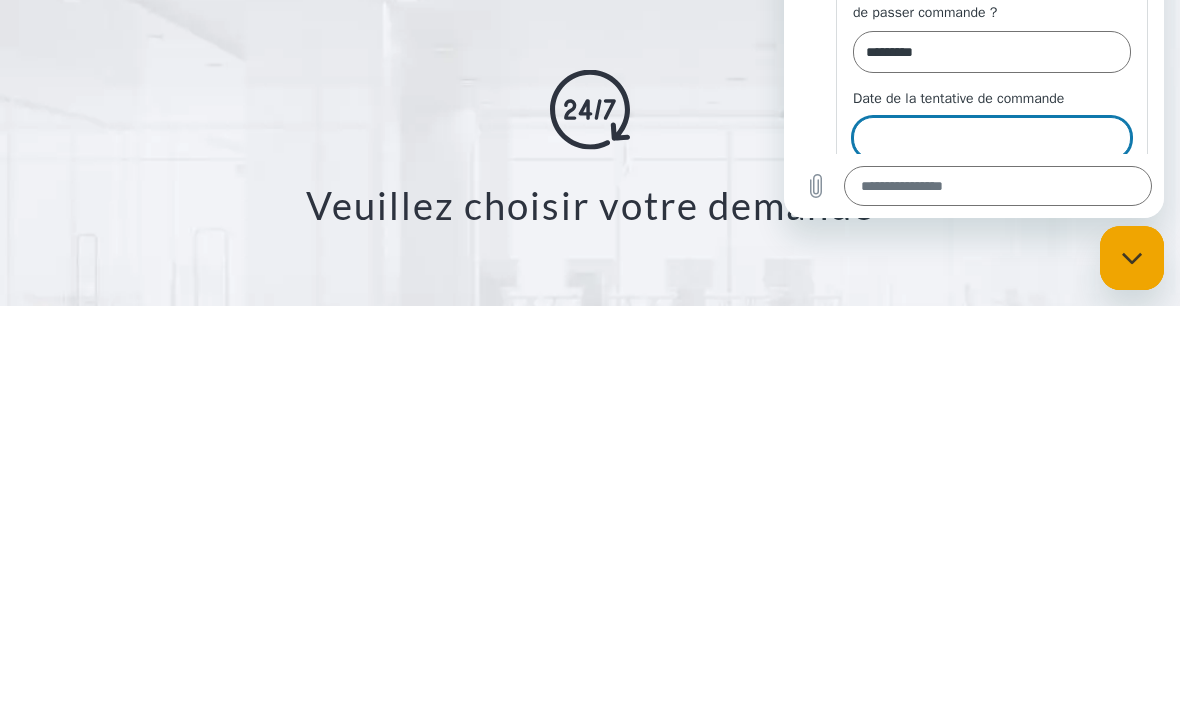 scroll, scrollTop: 884, scrollLeft: 0, axis: vertical 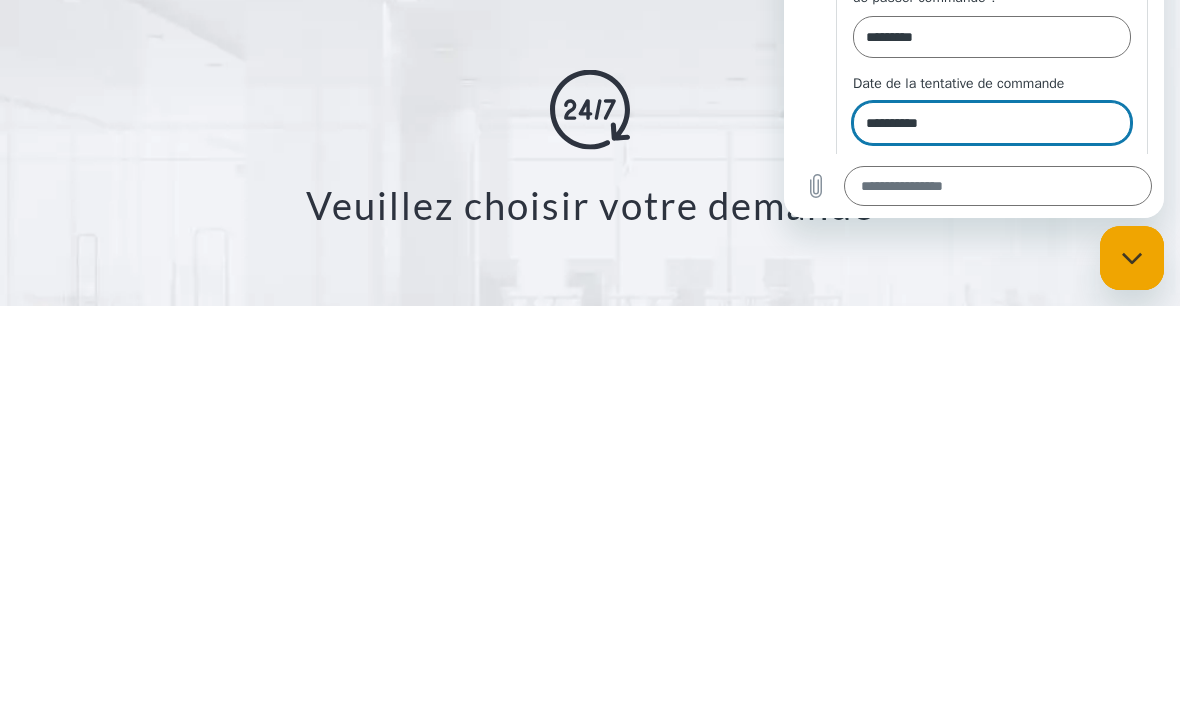 type on "**********" 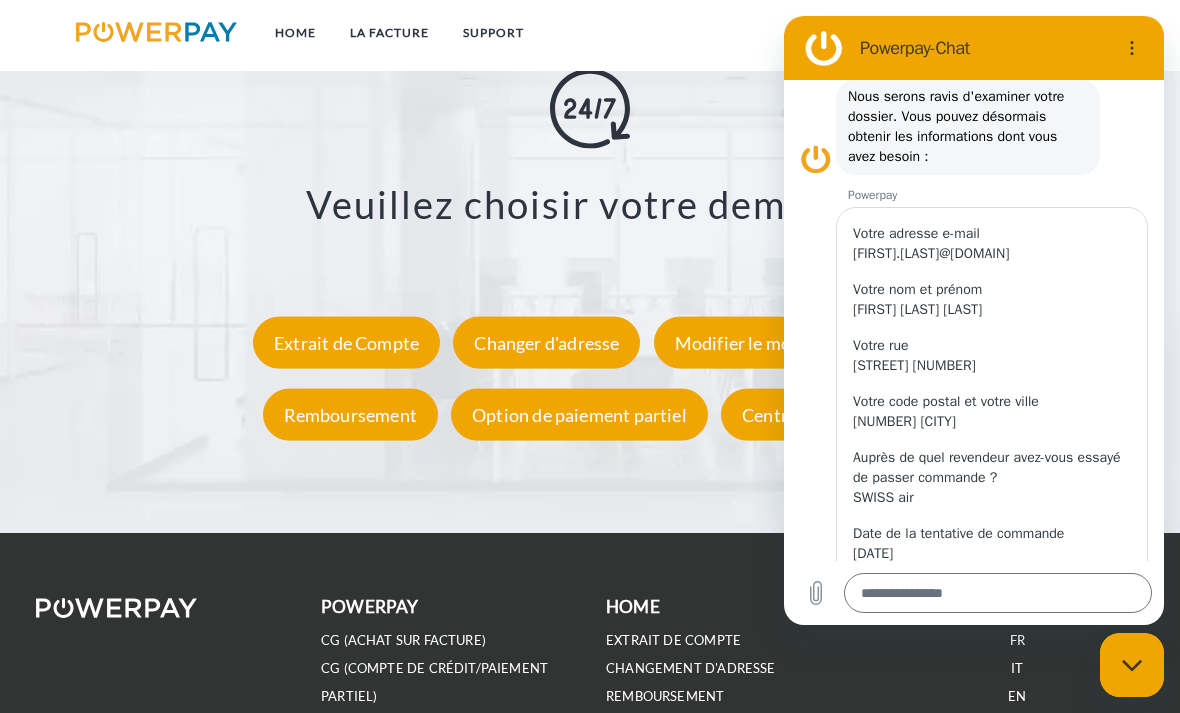 scroll, scrollTop: 708, scrollLeft: 0, axis: vertical 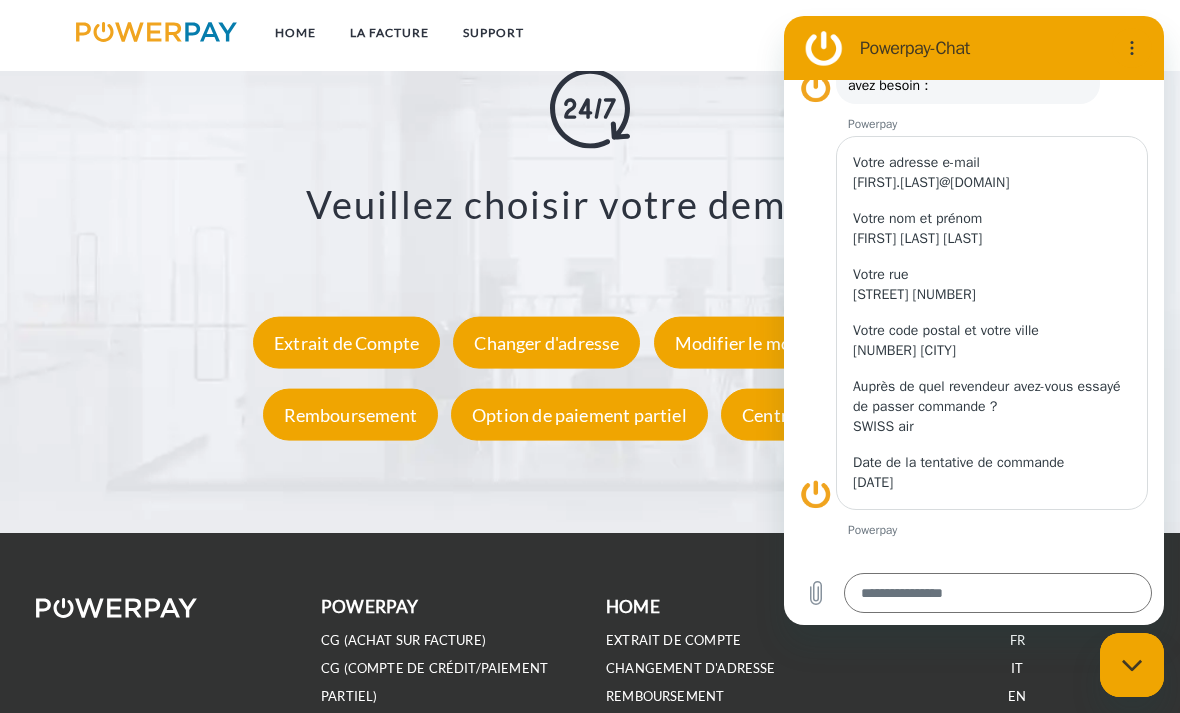 type on "*" 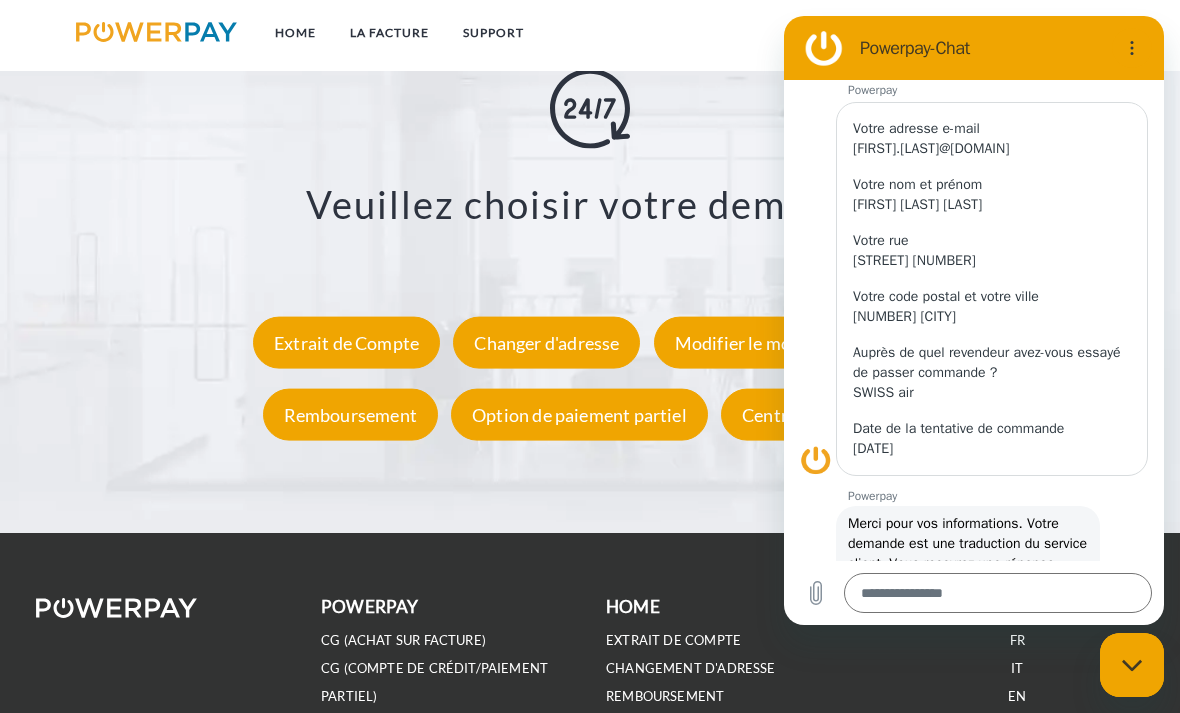 scroll, scrollTop: 812, scrollLeft: 0, axis: vertical 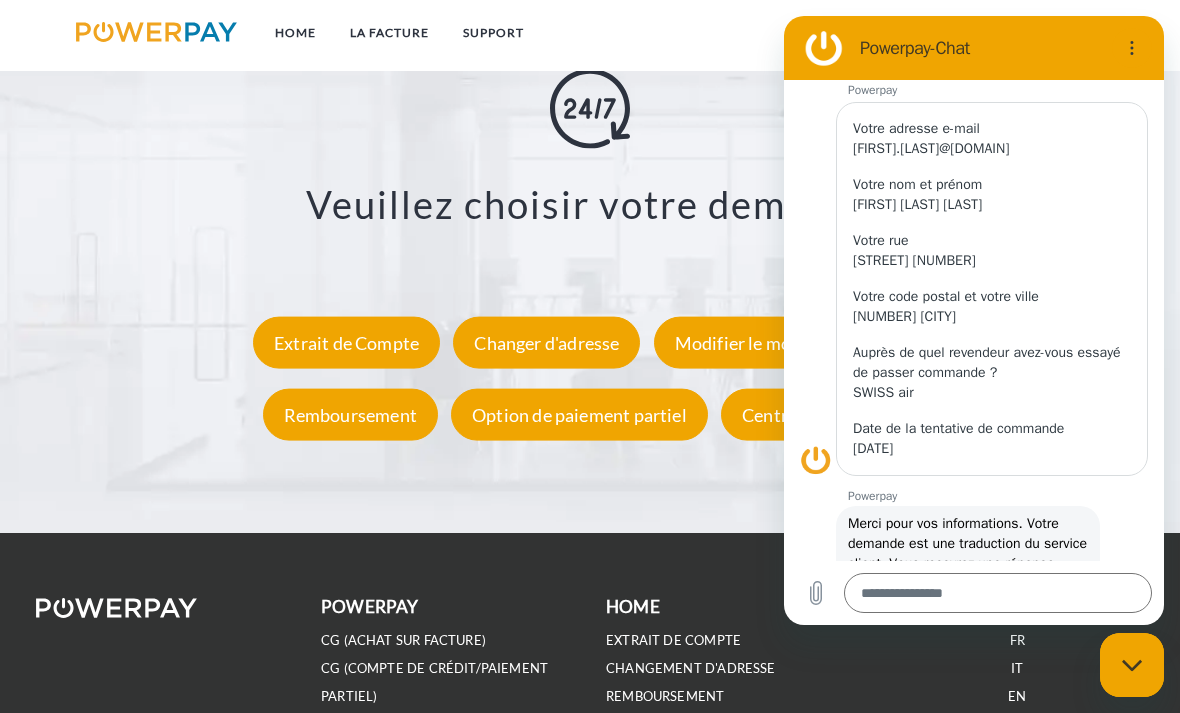 click on "Veuillez choisir votre demande" at bounding box center [590, 204] 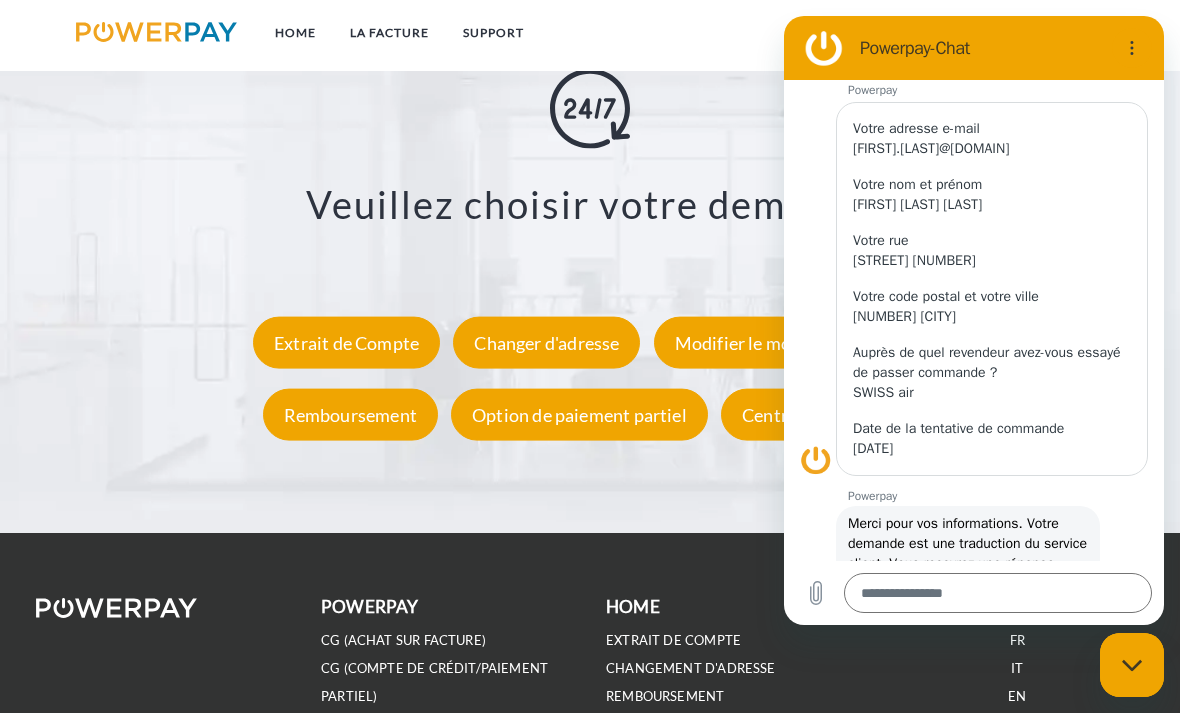 click on "Support
X
Modifier le mode de livraison
Formulaire
Remboursement
Formulaire
Option de paiement partiel
Formulaire
Centre d'assistance
Formulaire
Formulaire
Veuillez choisir votre demande
Extrait de Compte
Changer d'adresse
Modifier le mode de livraison
Remboursement
Option de paiement partiel
Centre d'assistance
Envoyez votre demande au moyen du formulaire de contact suivant
loop" at bounding box center [590, 158] 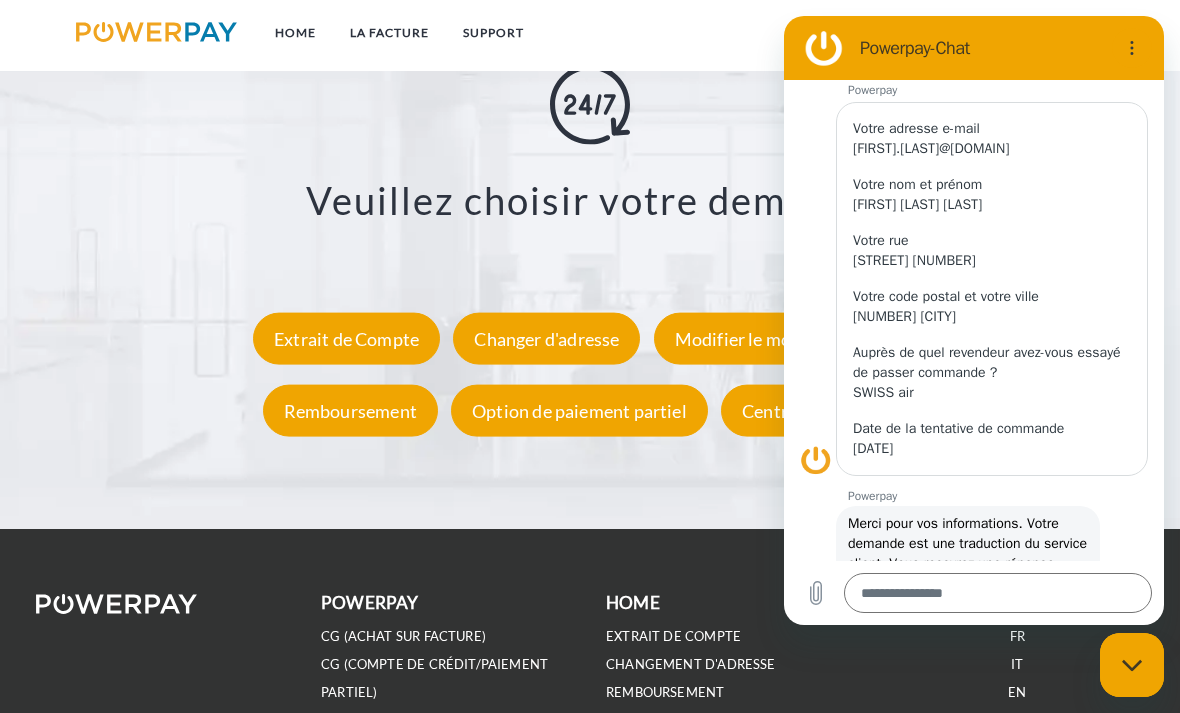 scroll, scrollTop: 3363, scrollLeft: 0, axis: vertical 